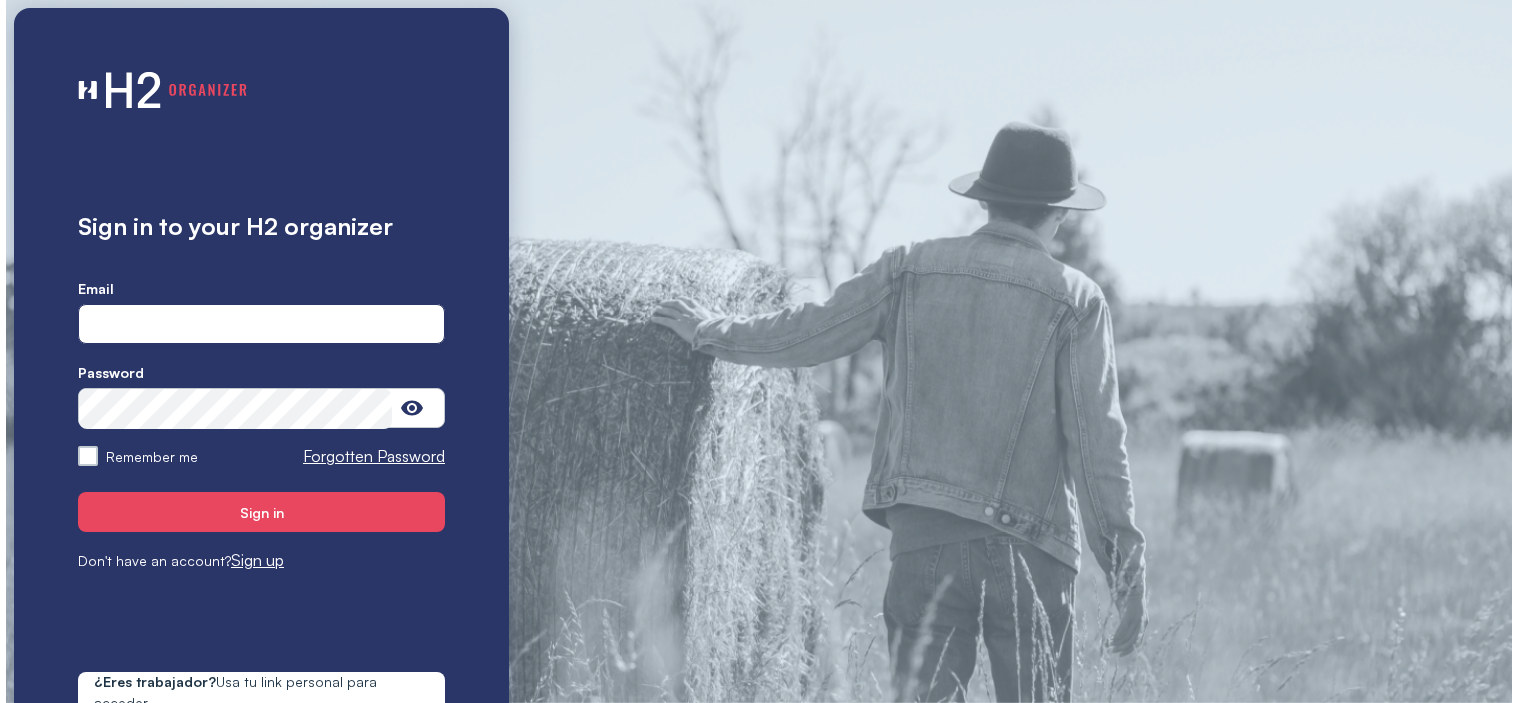 scroll, scrollTop: 0, scrollLeft: 0, axis: both 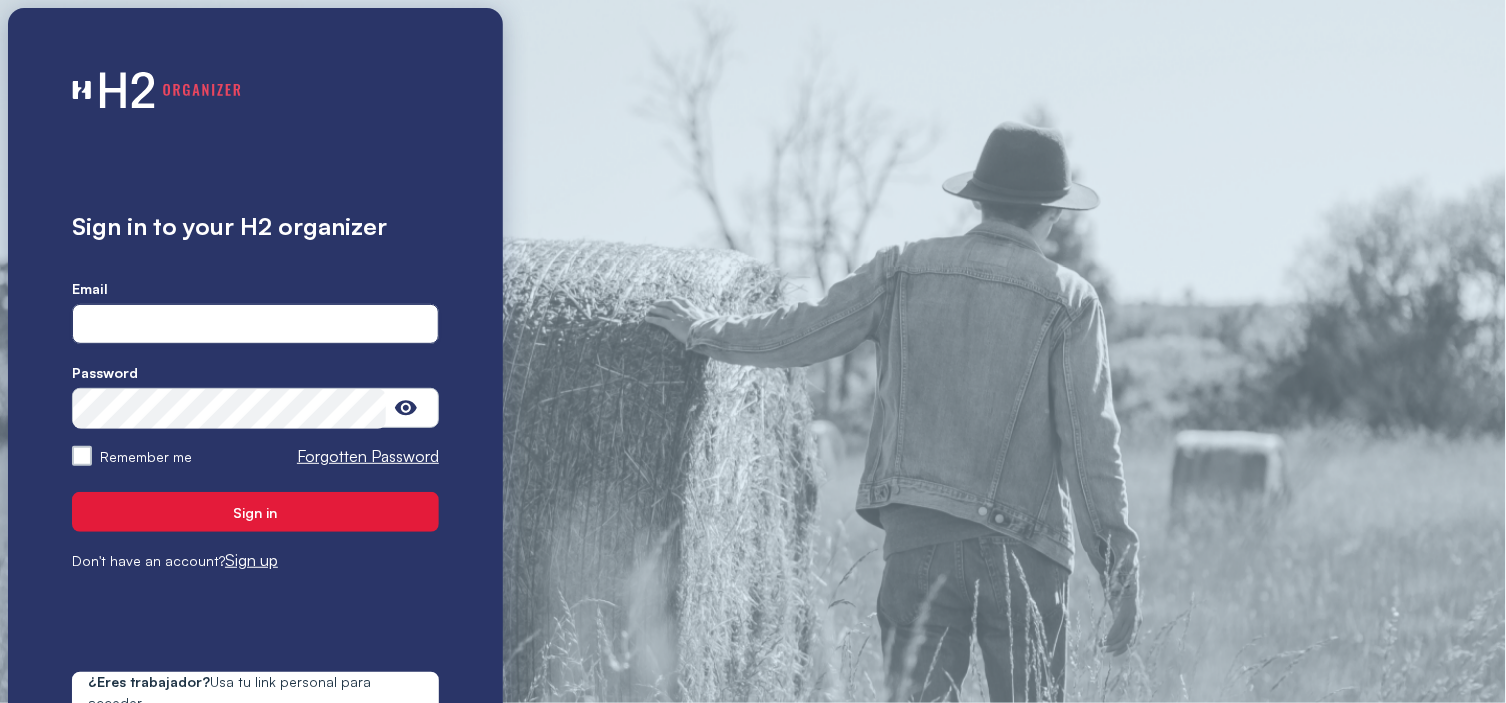 type on "**********" 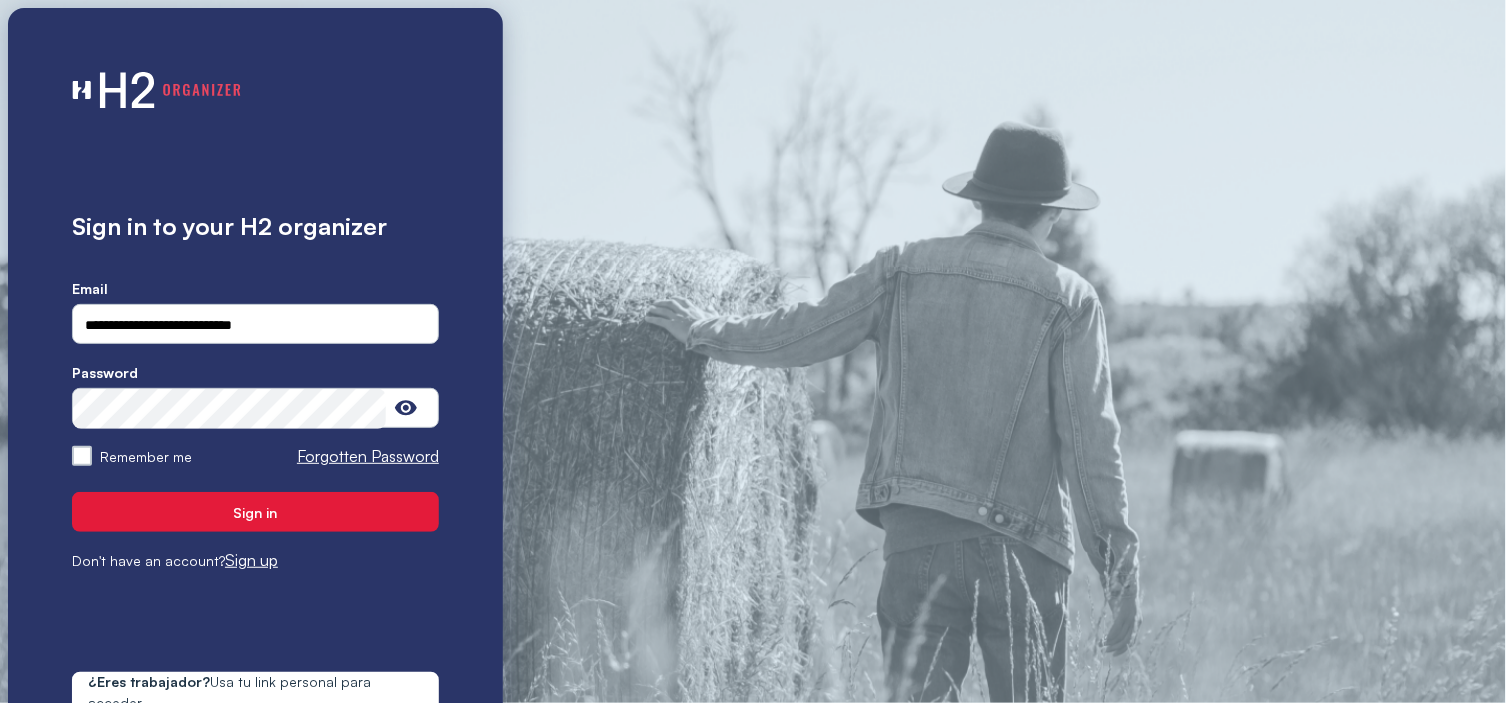 click on "Sign in" at bounding box center (255, 512) 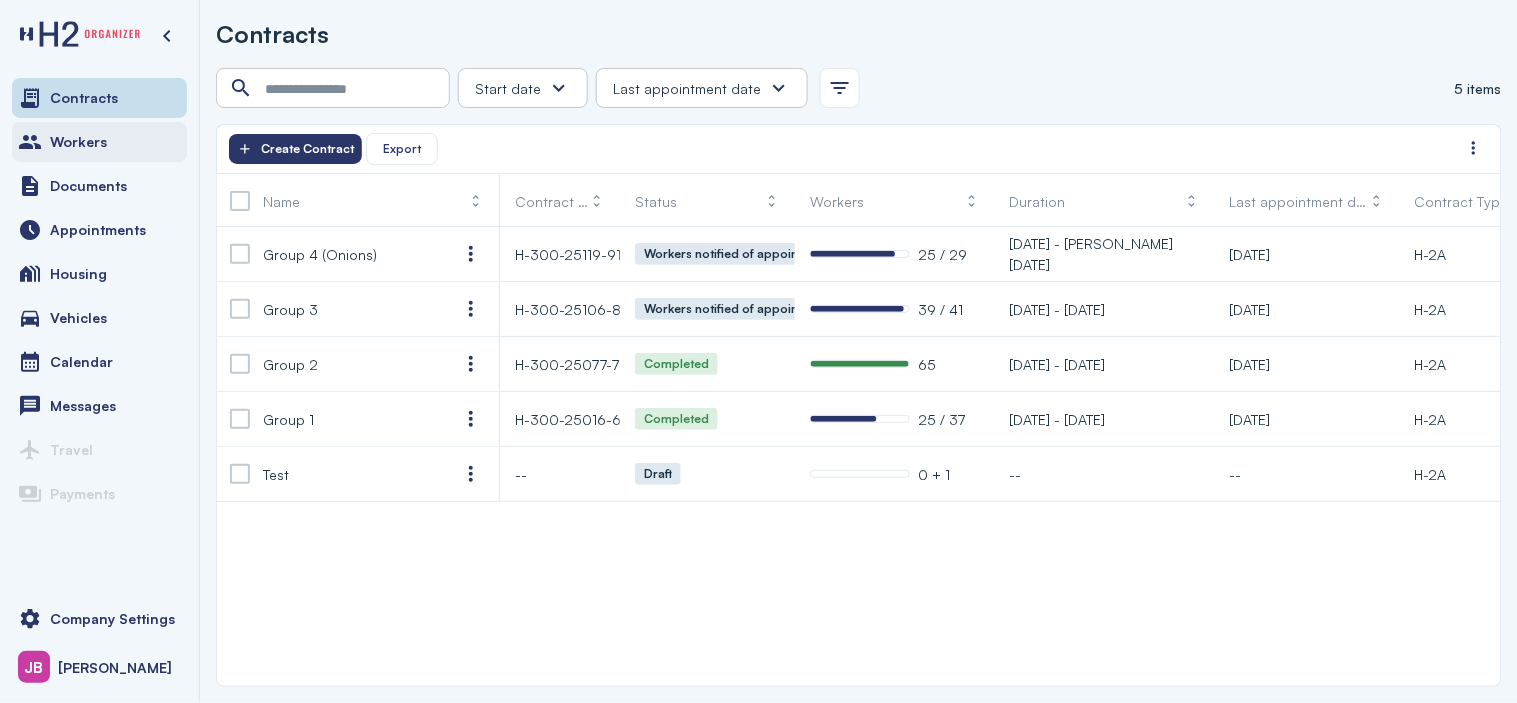 click on "Workers" at bounding box center (78, 142) 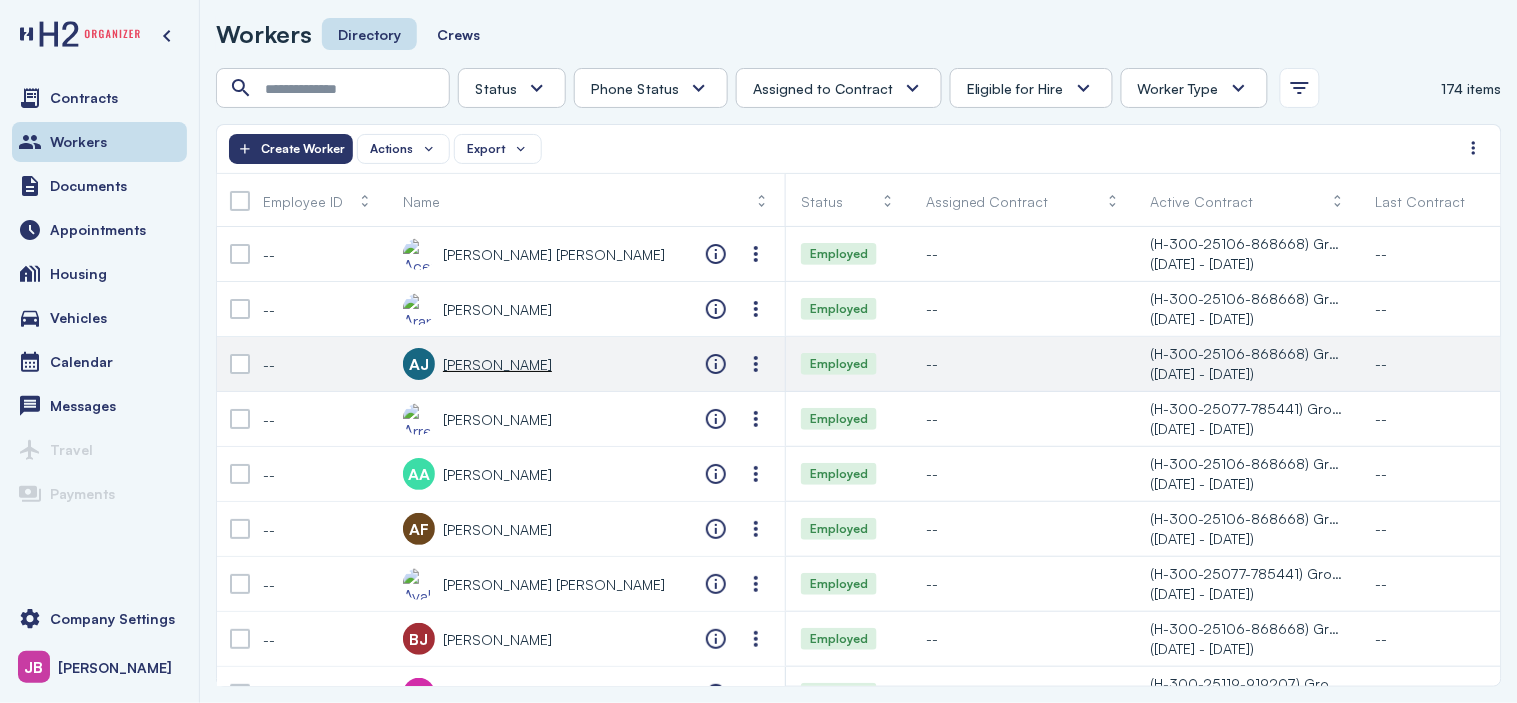scroll, scrollTop: 0, scrollLeft: 241, axis: horizontal 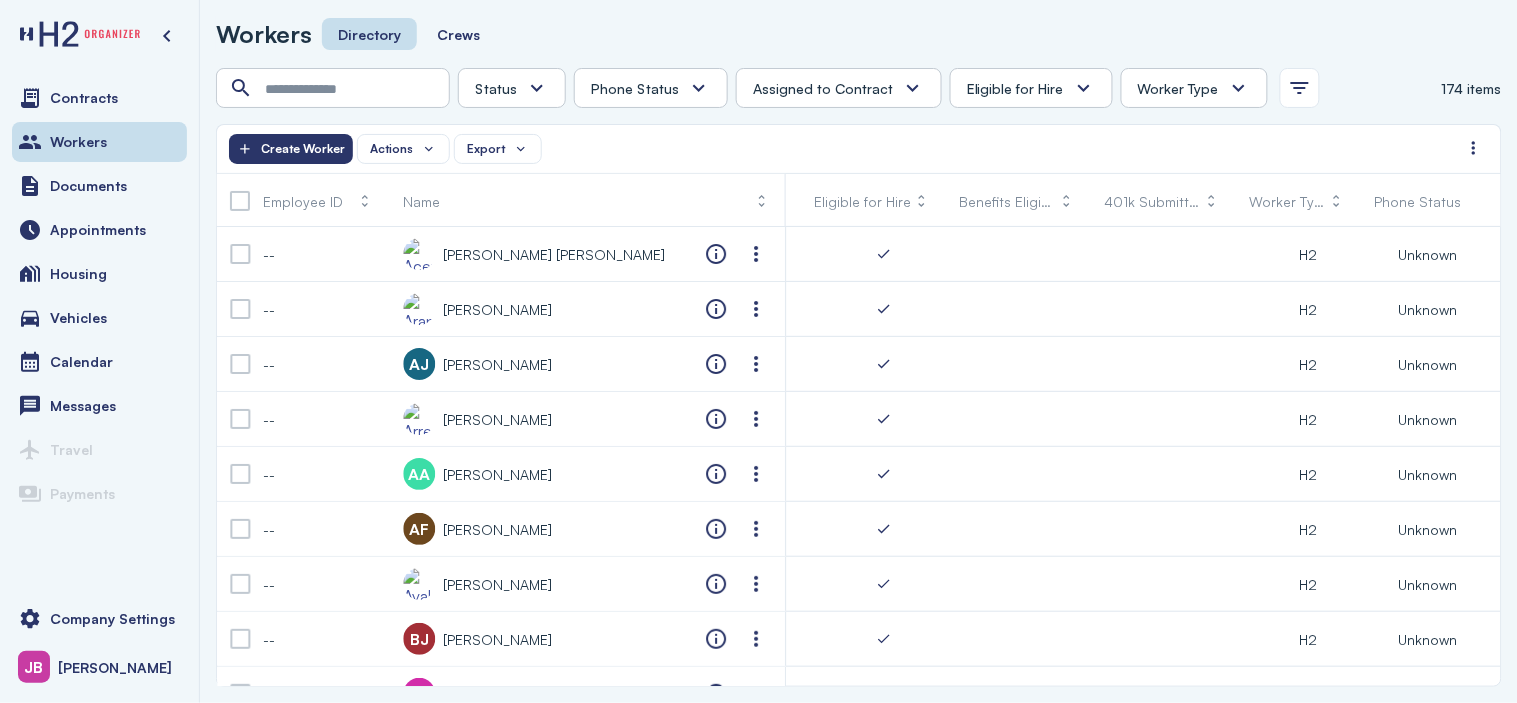 click on "Worker Type" at bounding box center [1178, 88] 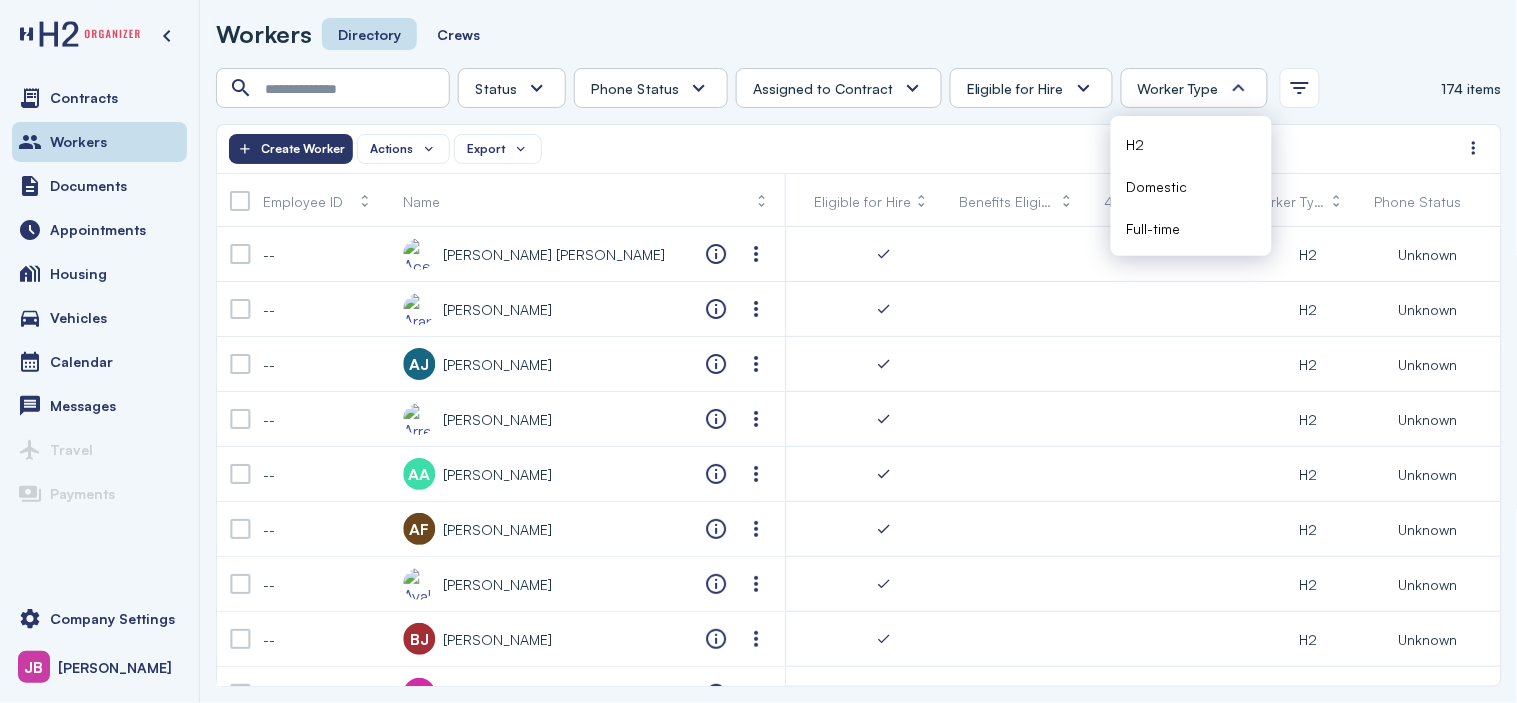 click on "Worker Type" at bounding box center [1178, 88] 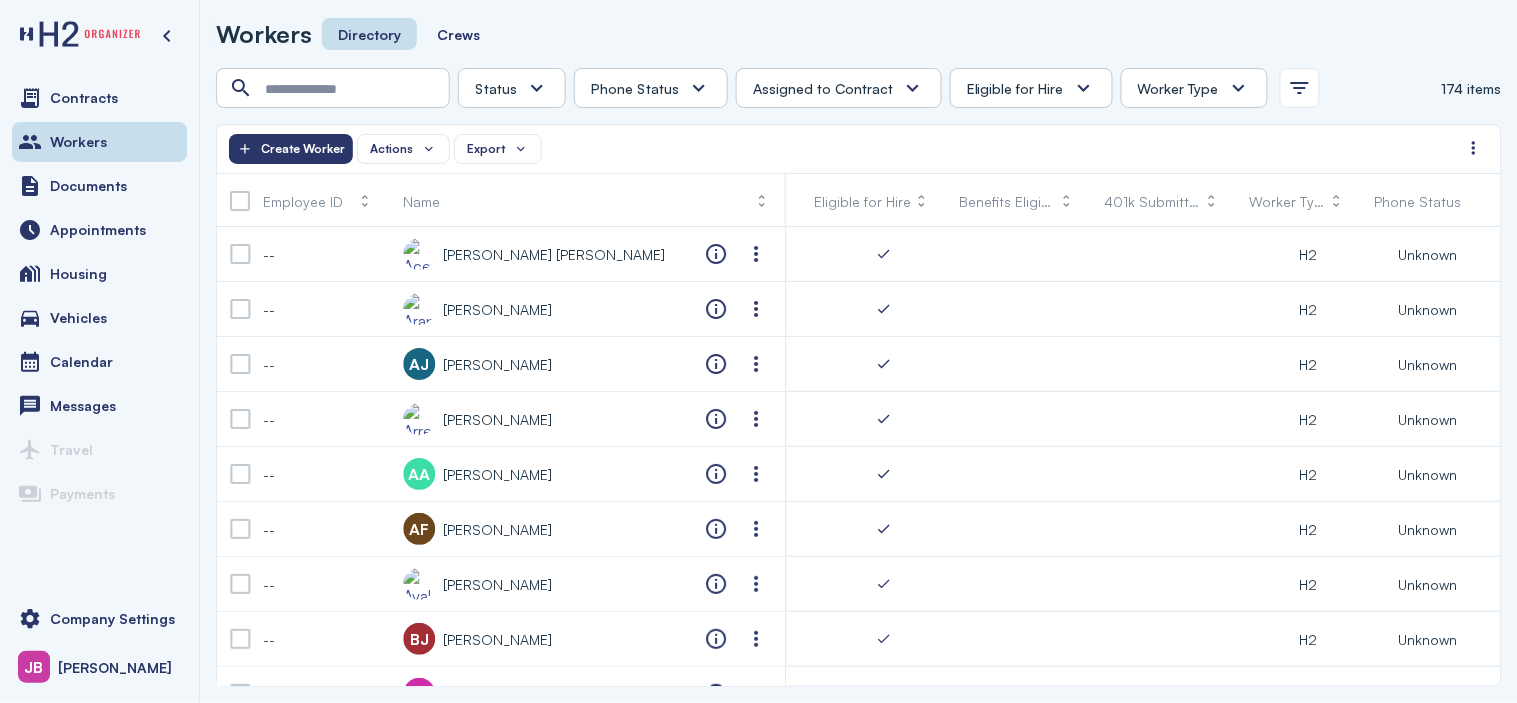 type 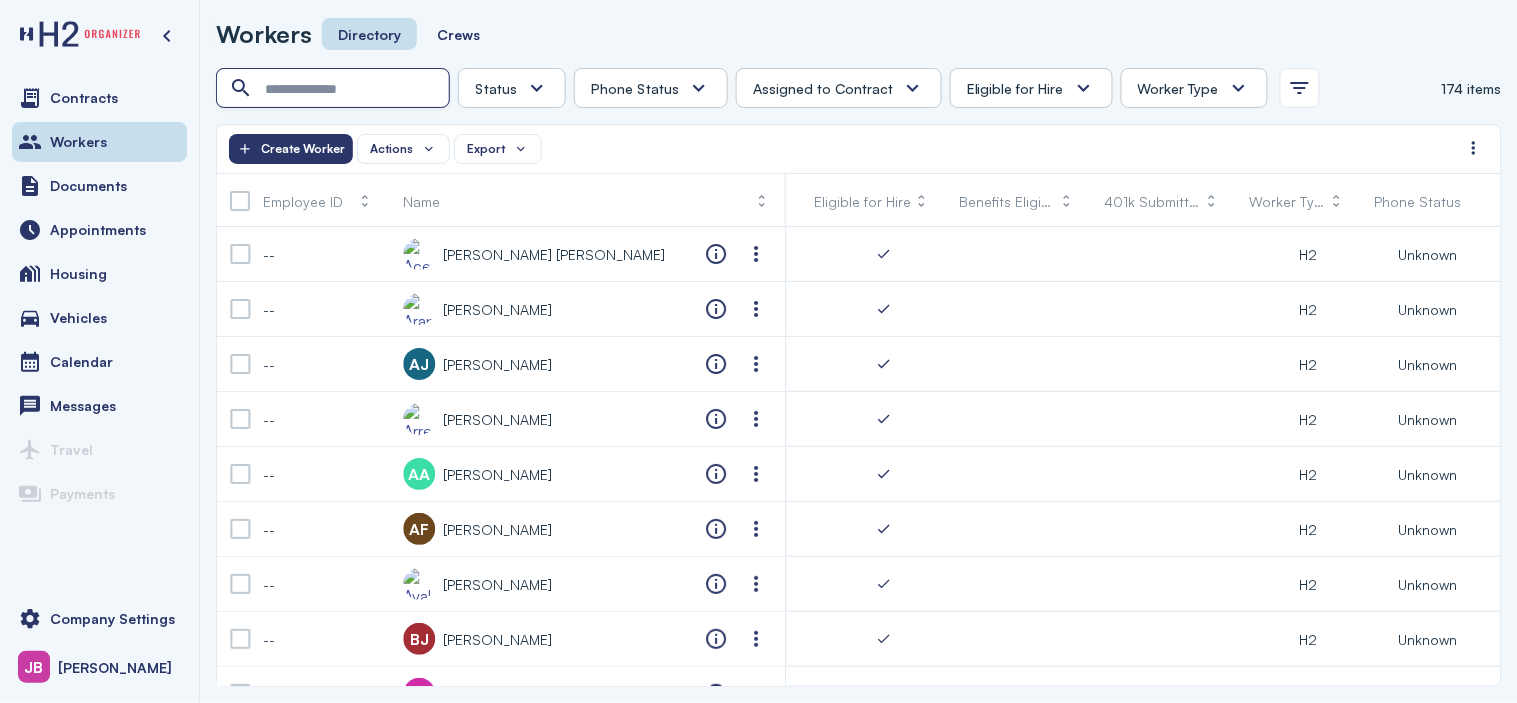 click at bounding box center (335, 89) 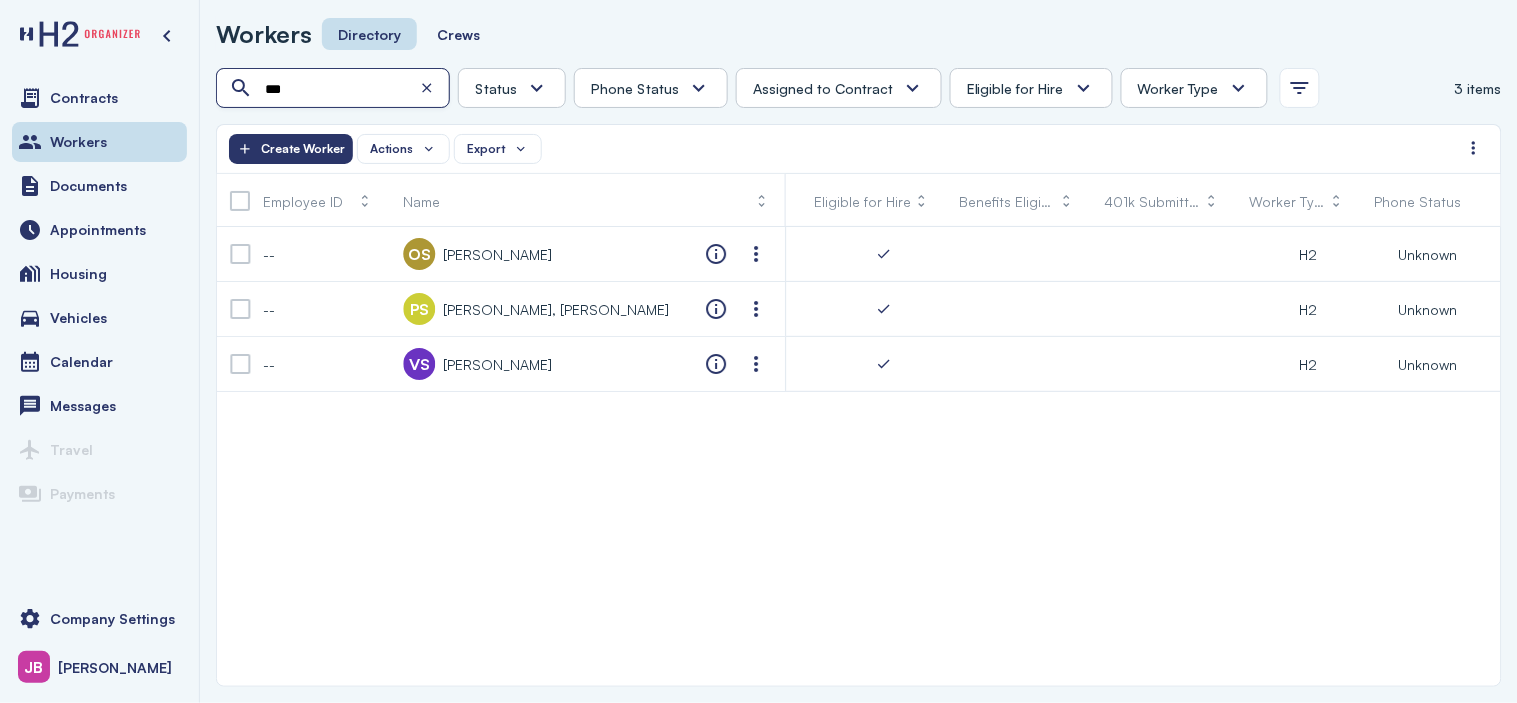 scroll, scrollTop: 0, scrollLeft: 1251, axis: horizontal 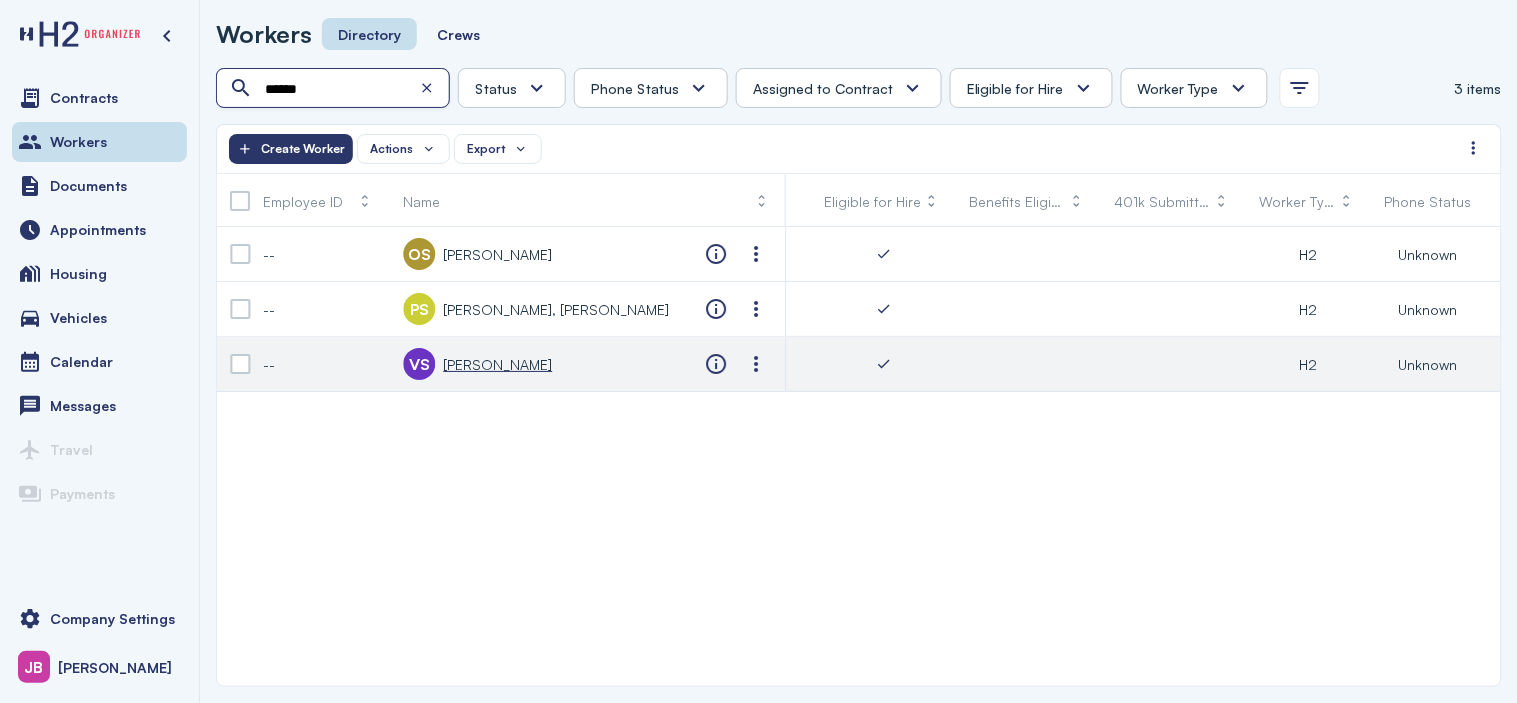 type on "******" 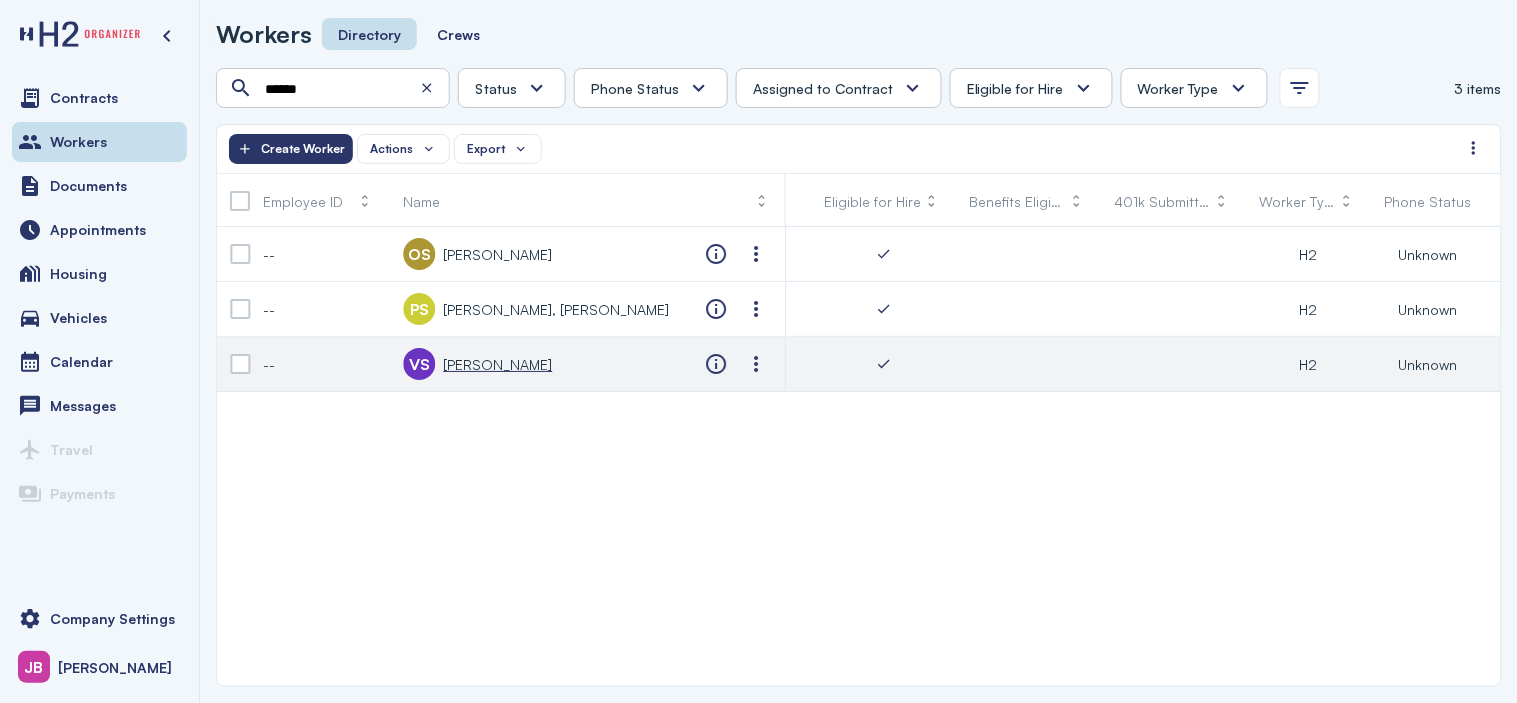 click on "[PERSON_NAME]" at bounding box center (497, 364) 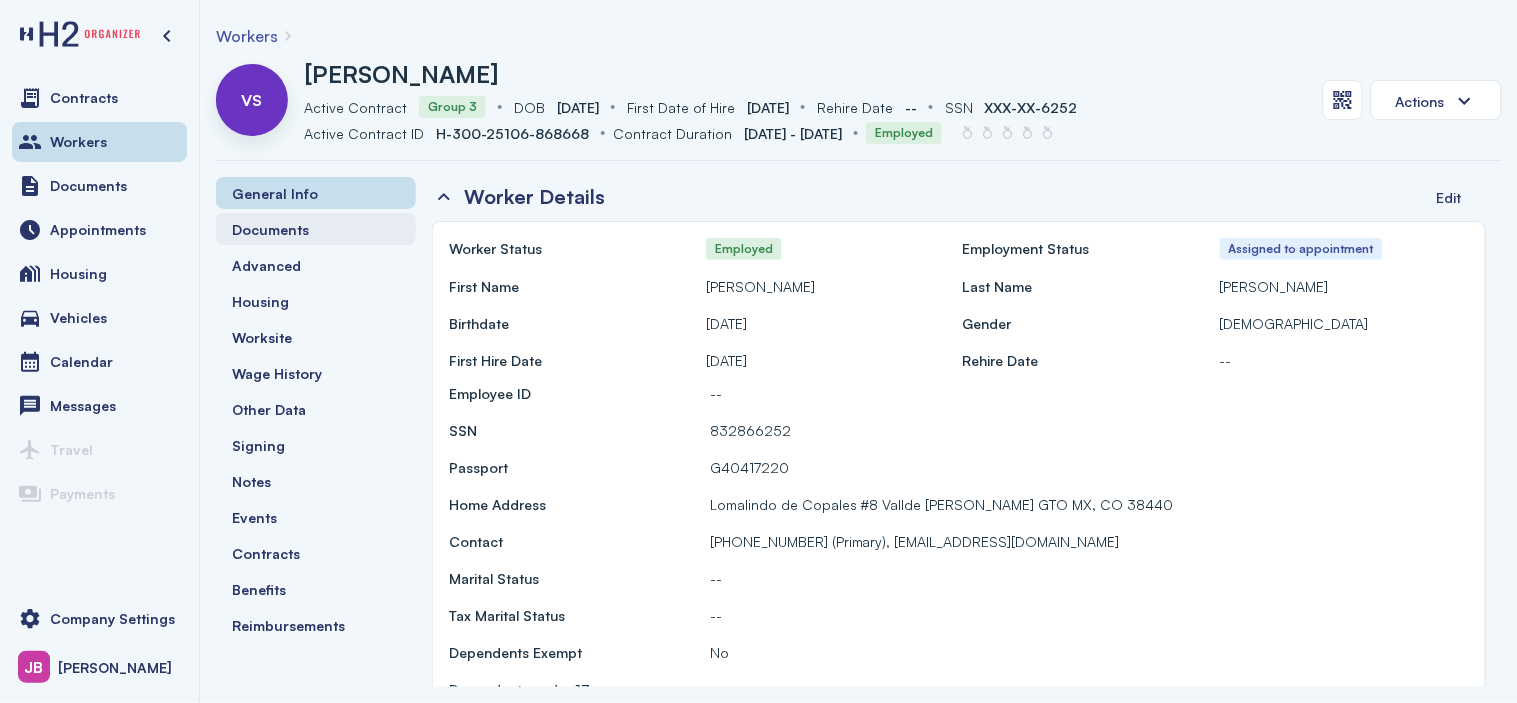 click on "Documents" at bounding box center [270, 229] 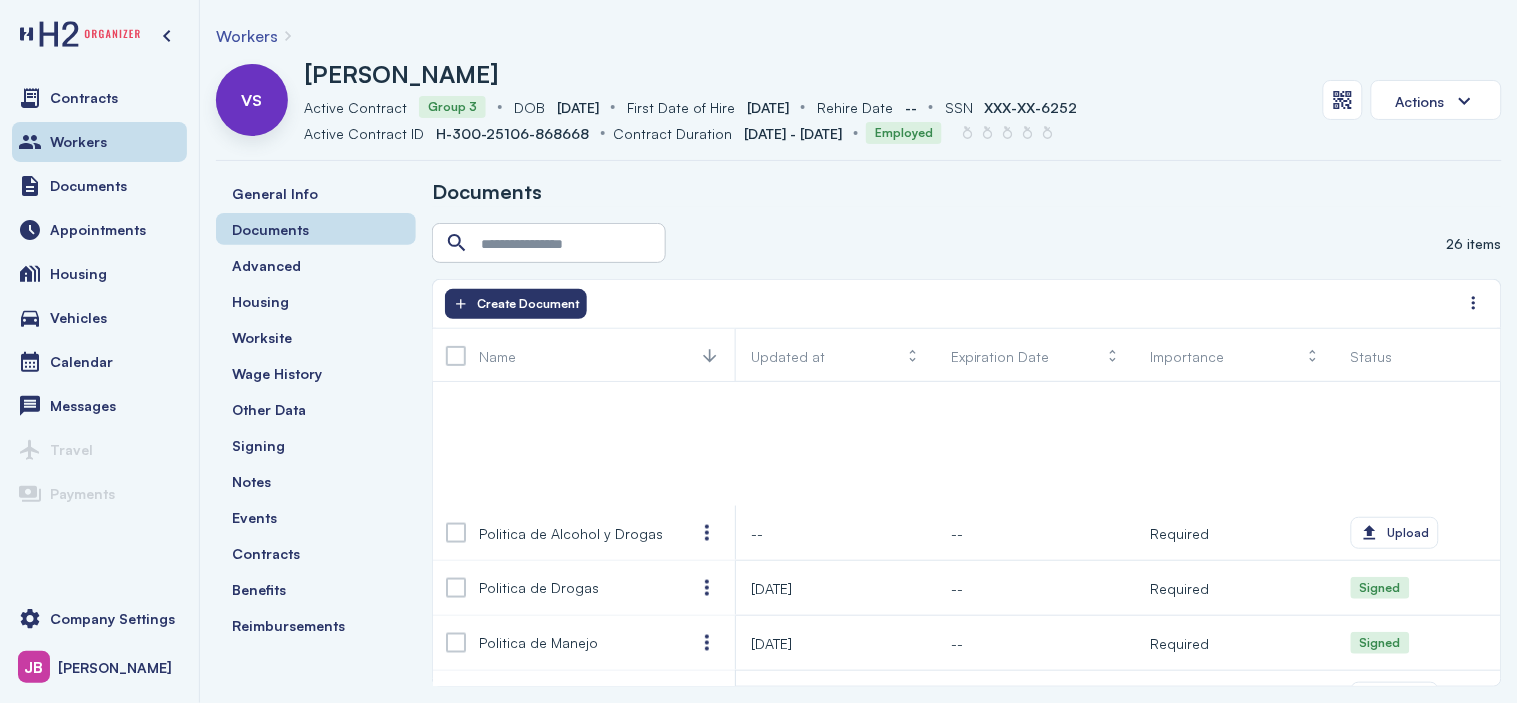 scroll, scrollTop: 1113, scrollLeft: 0, axis: vertical 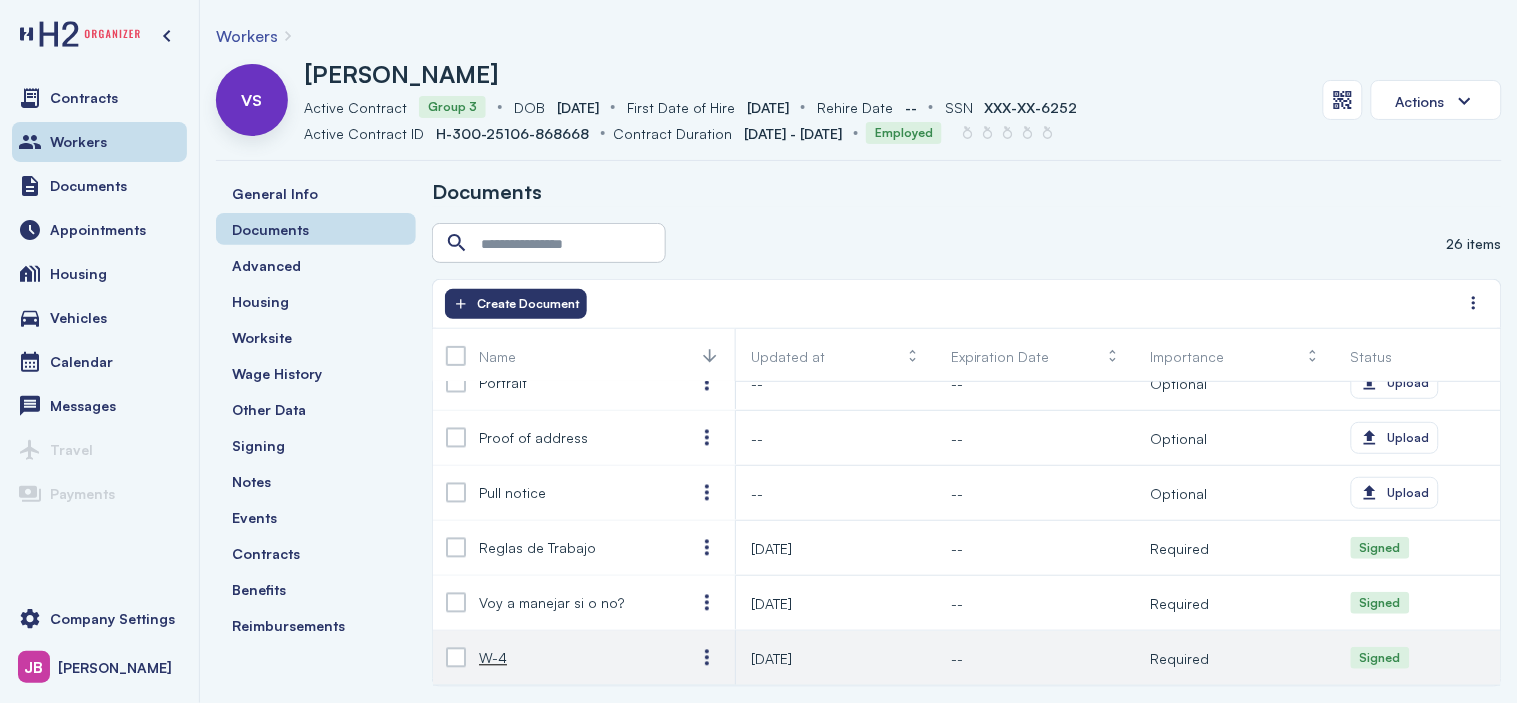 click on "[DATE]" at bounding box center [771, 658] 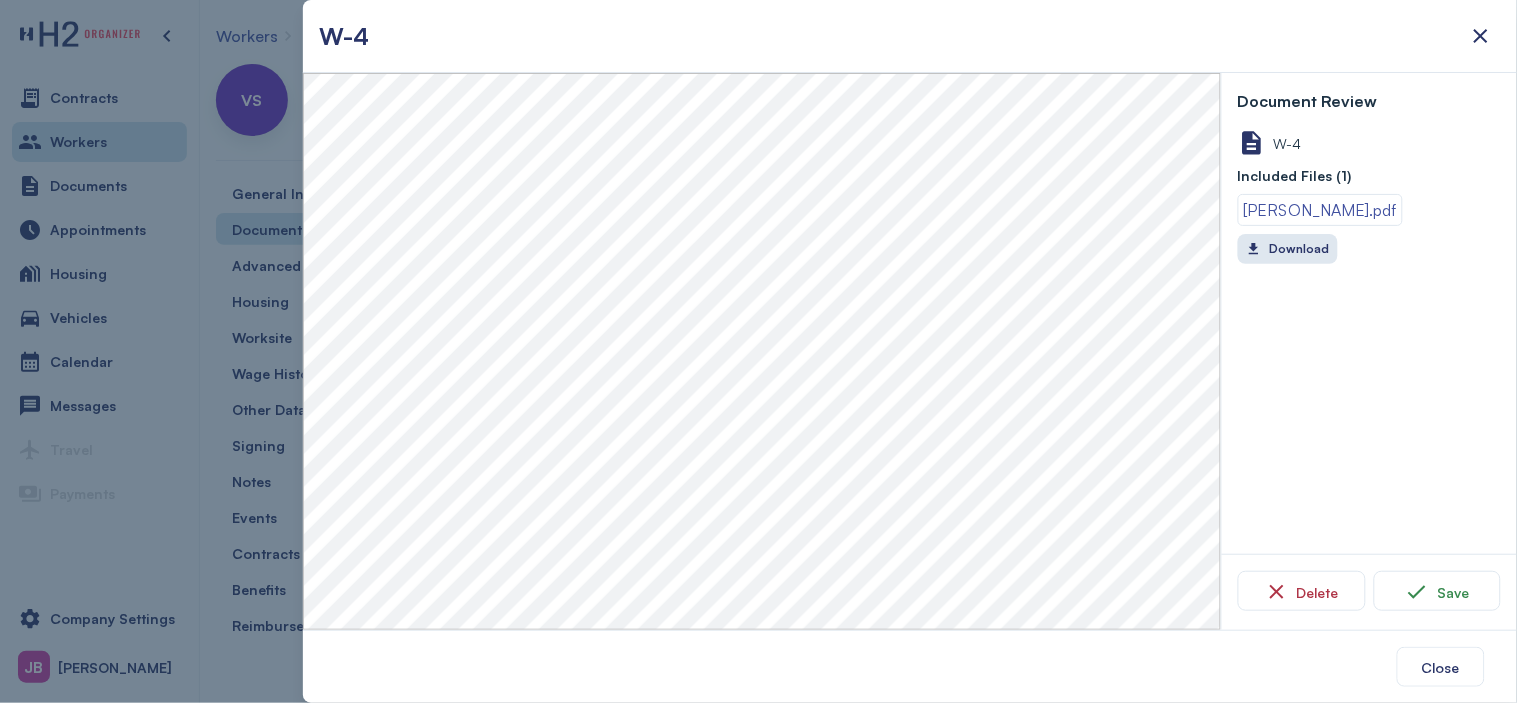 type 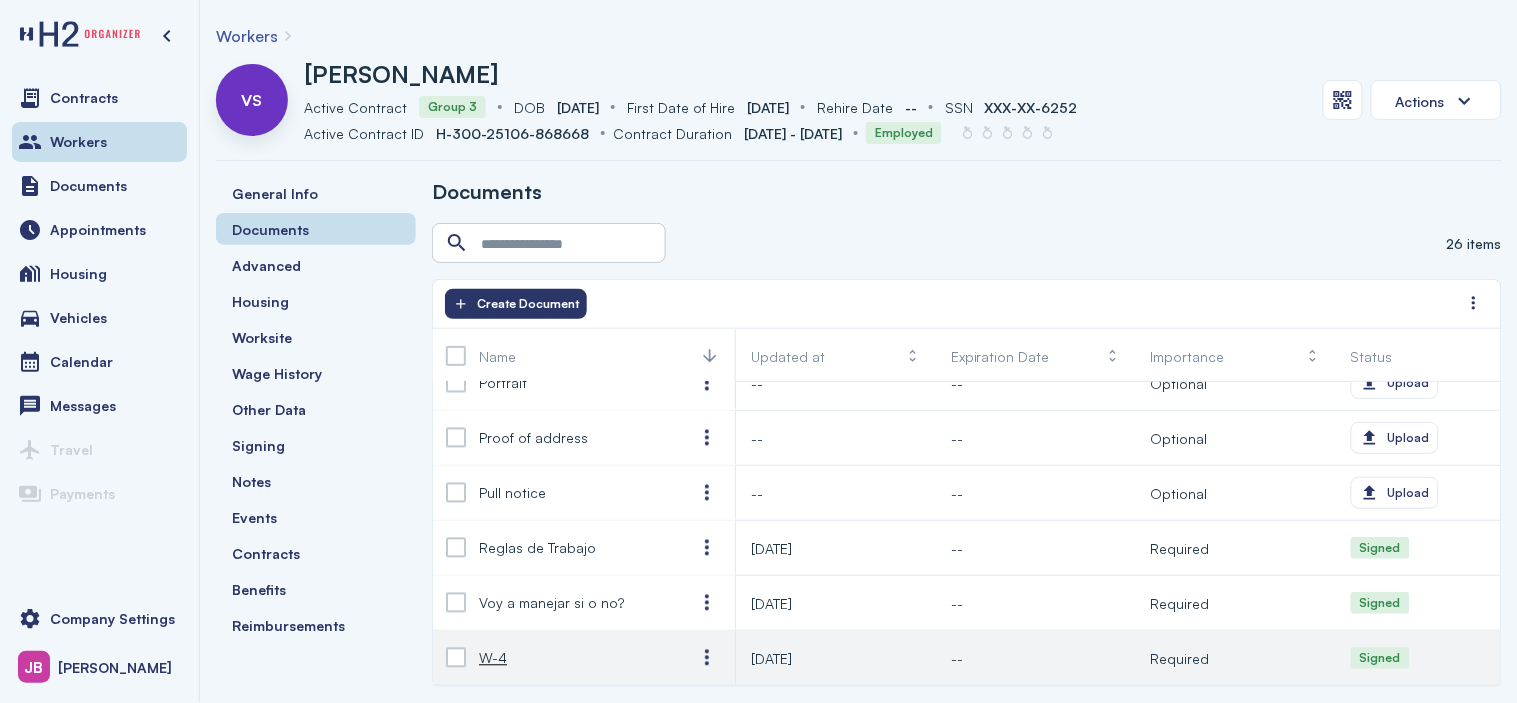 click on "[DATE]" at bounding box center [771, 658] 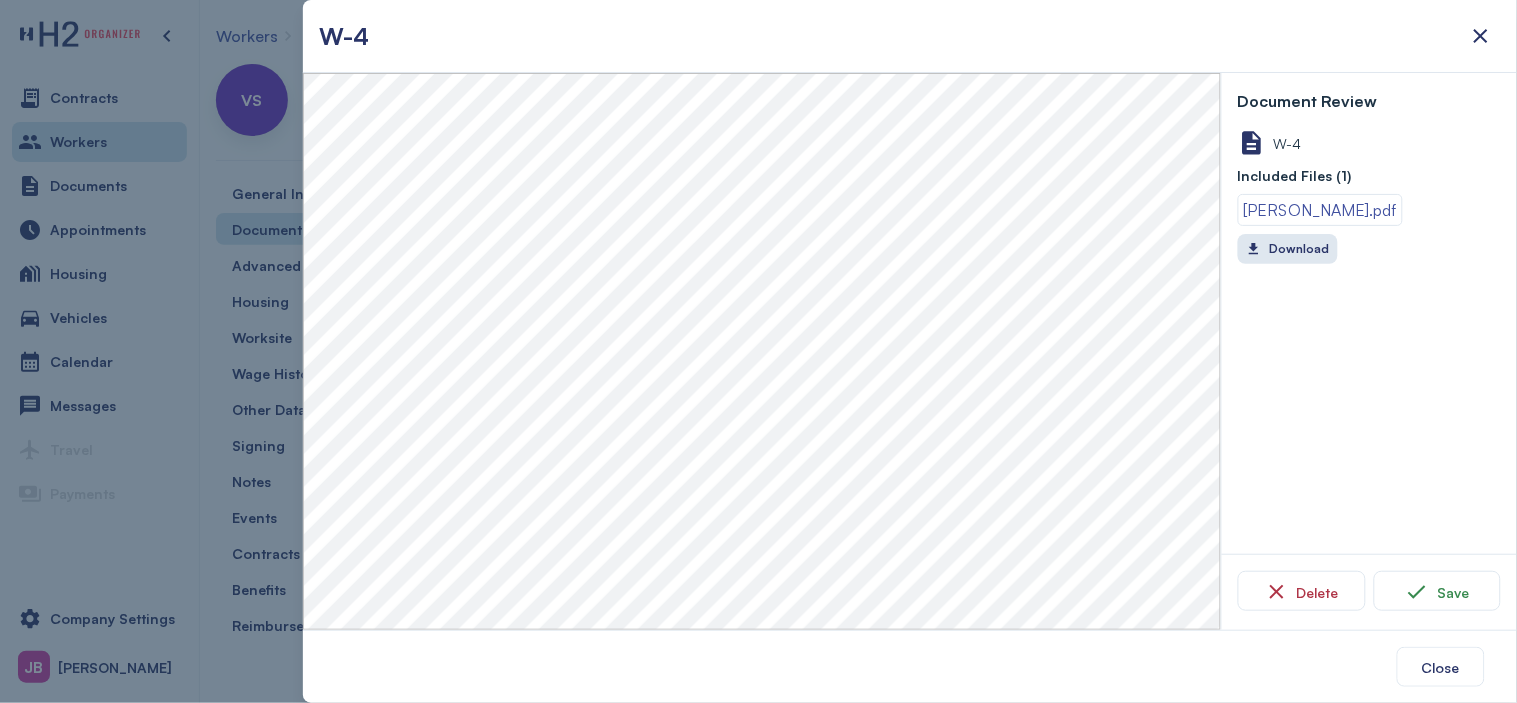 type 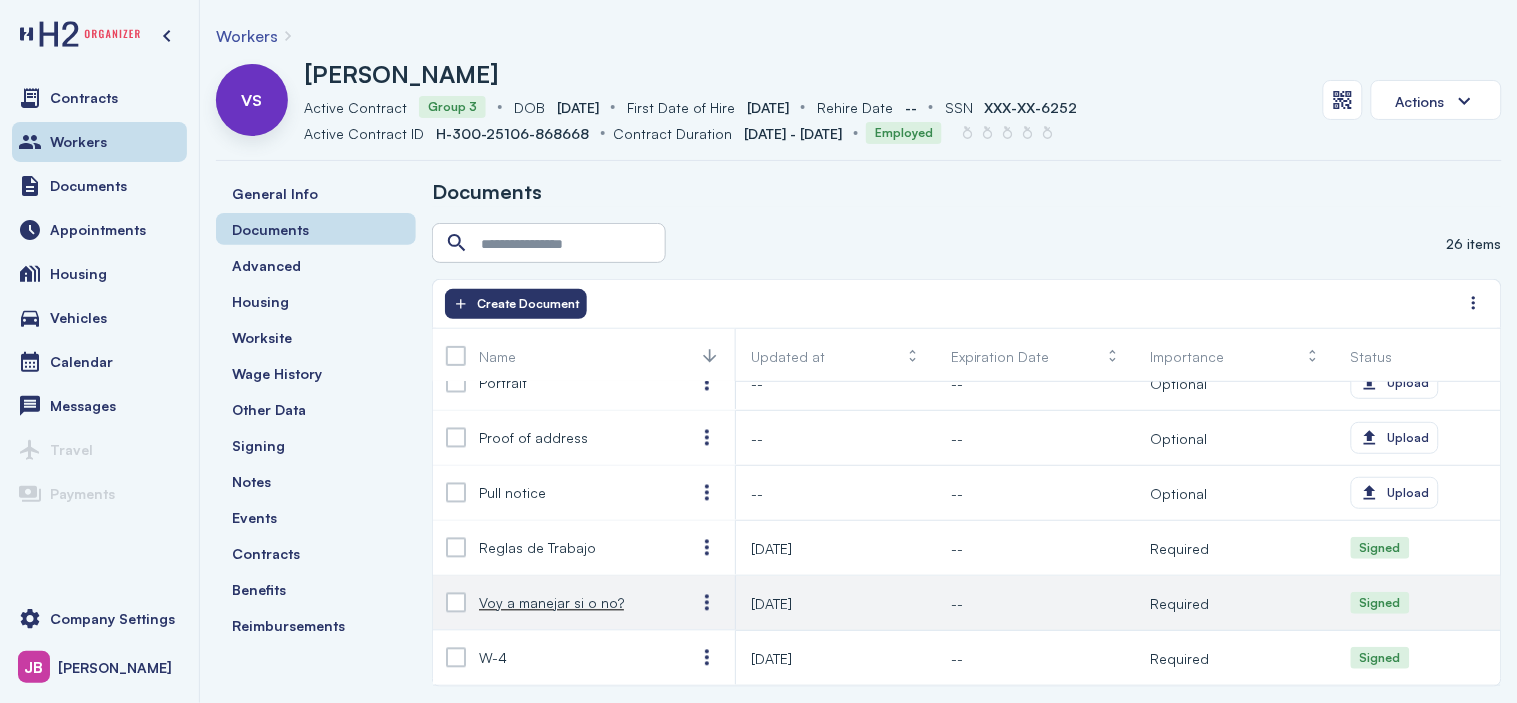 click on "[DATE]" at bounding box center [836, 603] 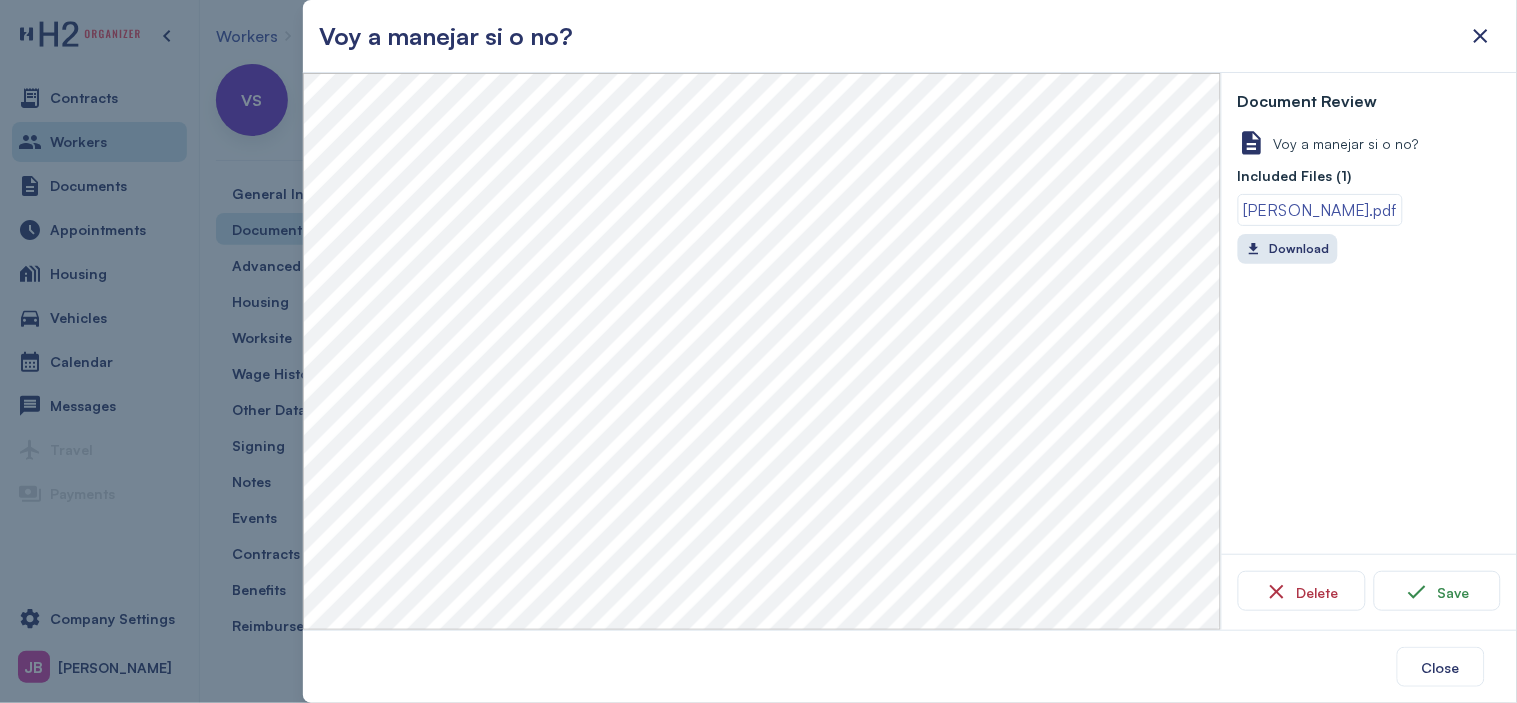 type 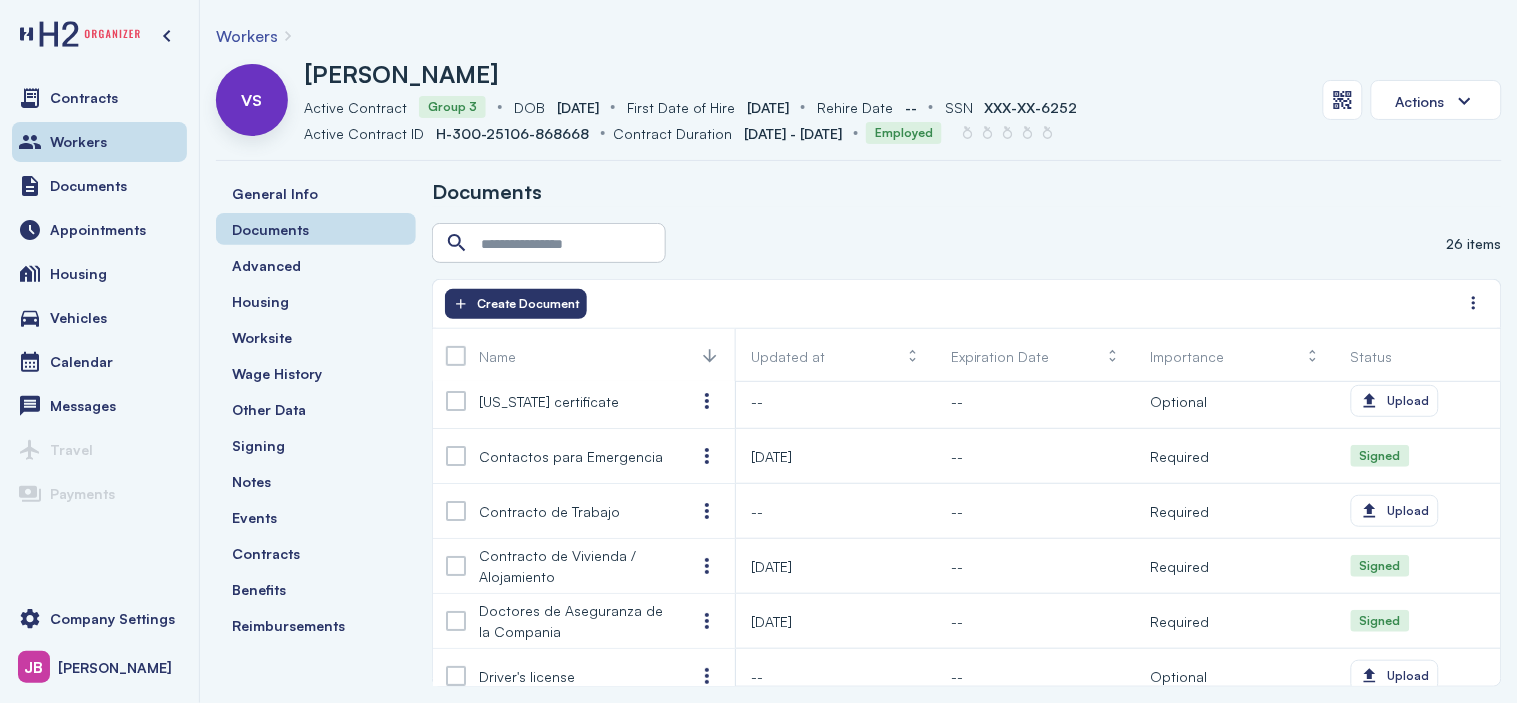 scroll, scrollTop: 0, scrollLeft: 0, axis: both 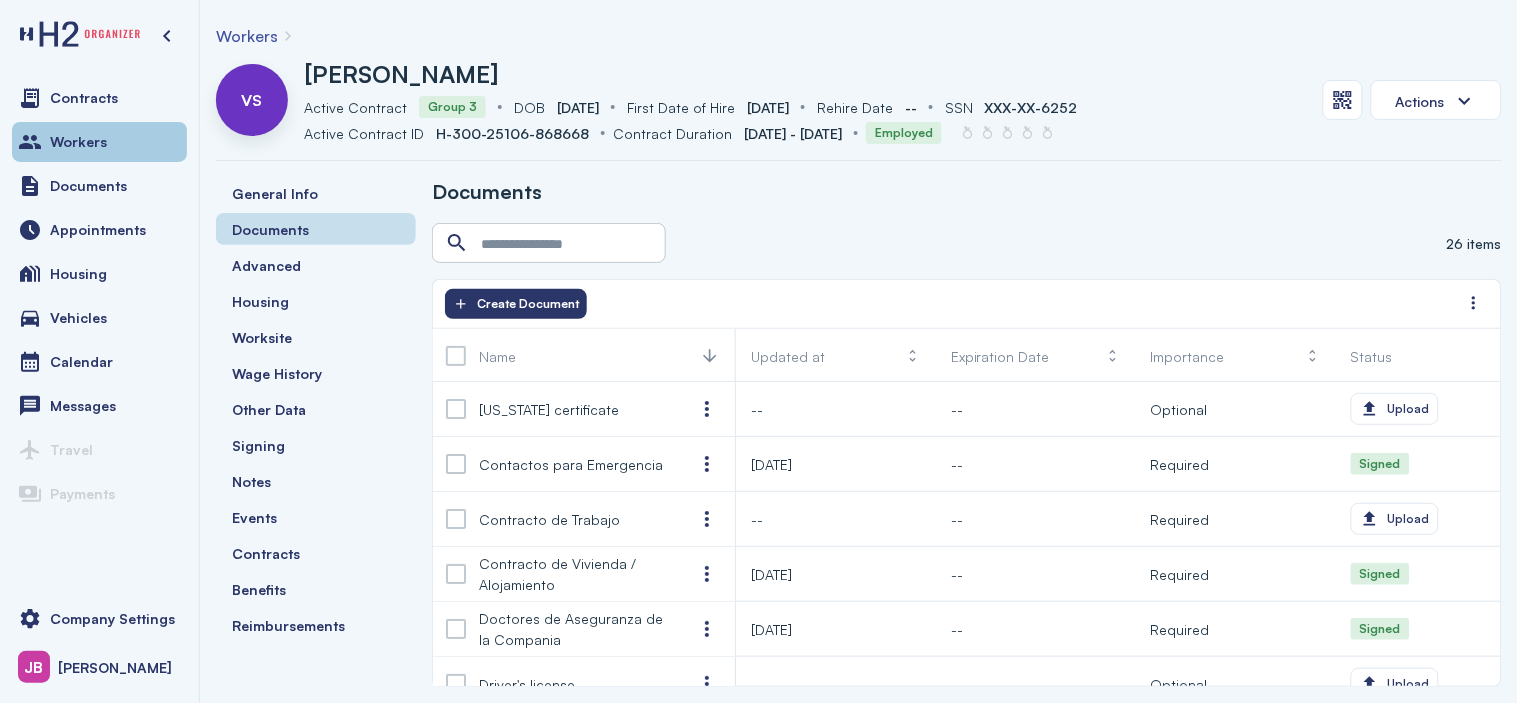 click on "Workers" at bounding box center (78, 142) 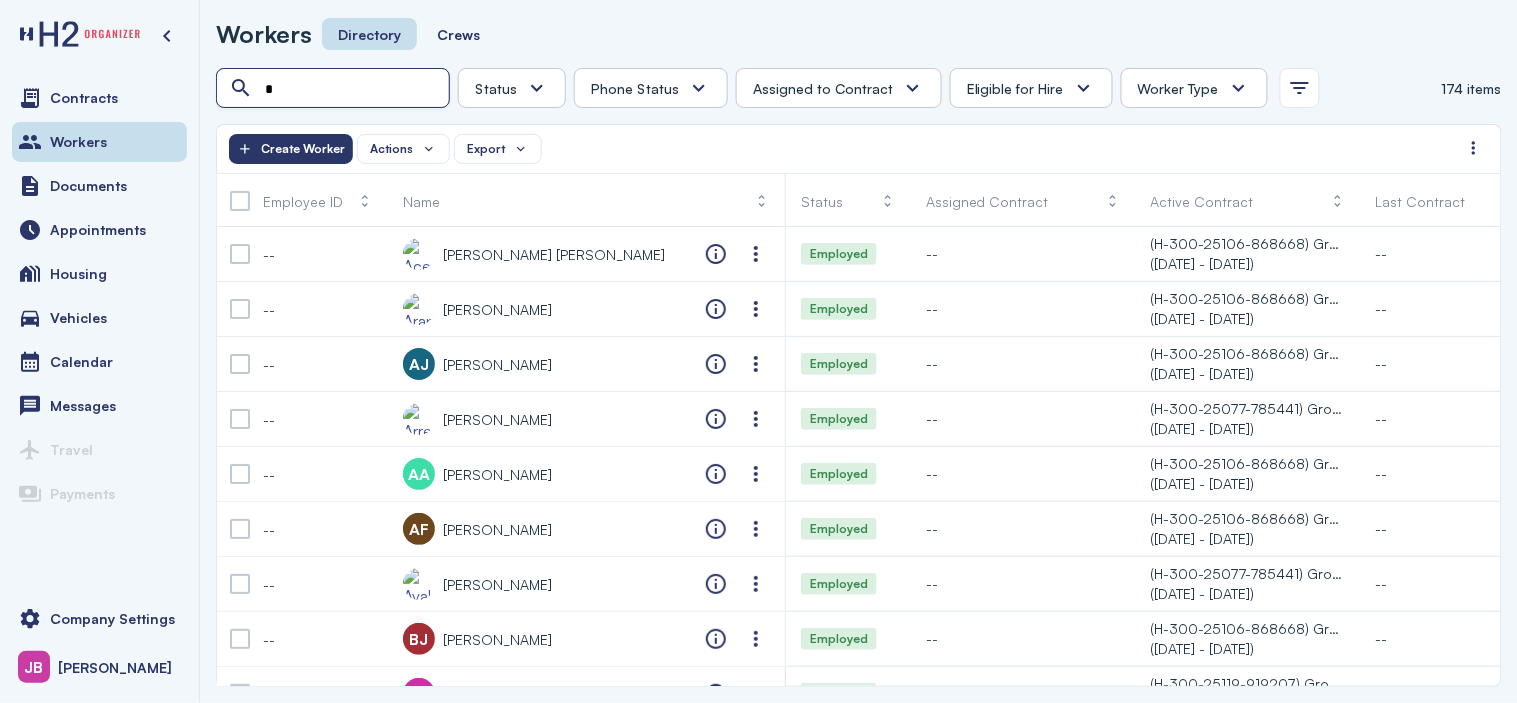 click on "*" at bounding box center [335, 89] 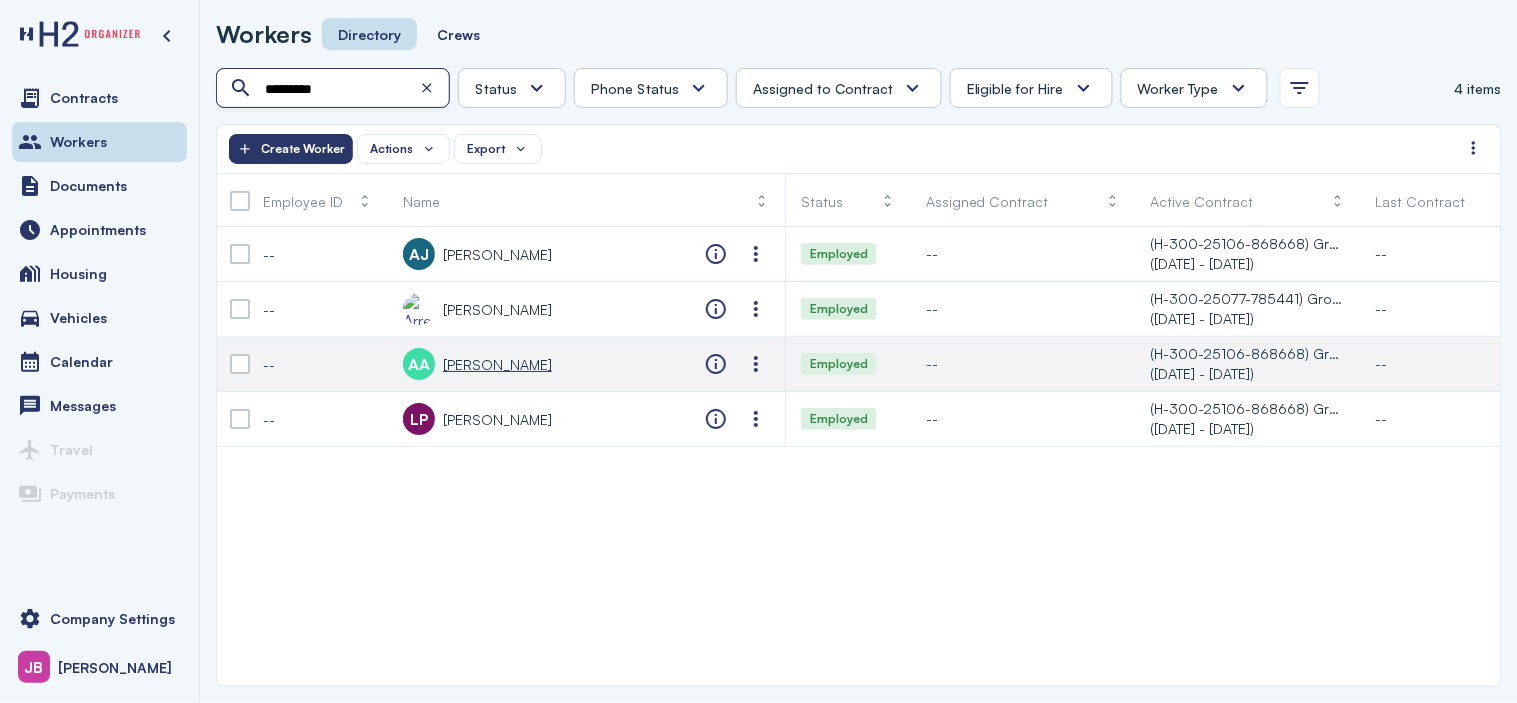 type on "*********" 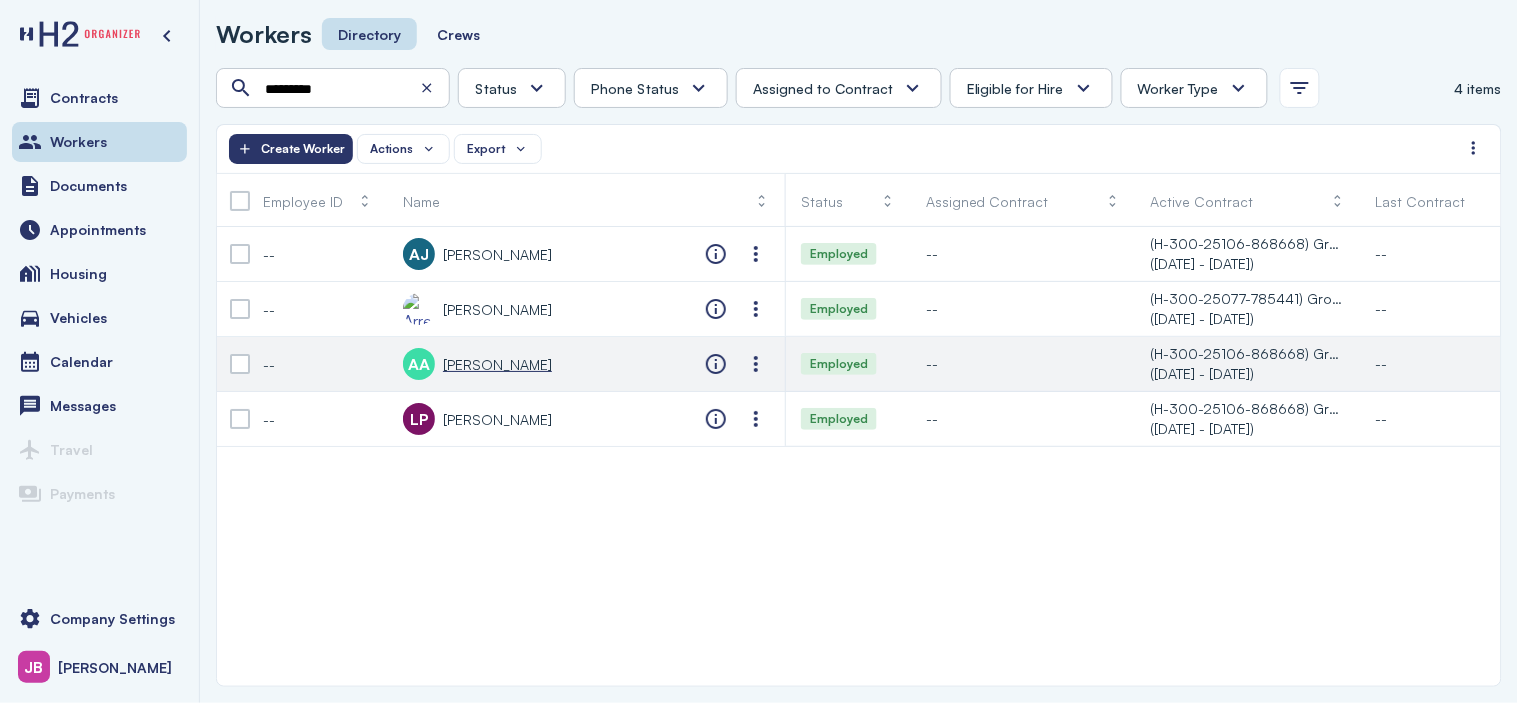 click on "[PERSON_NAME]" at bounding box center [497, 364] 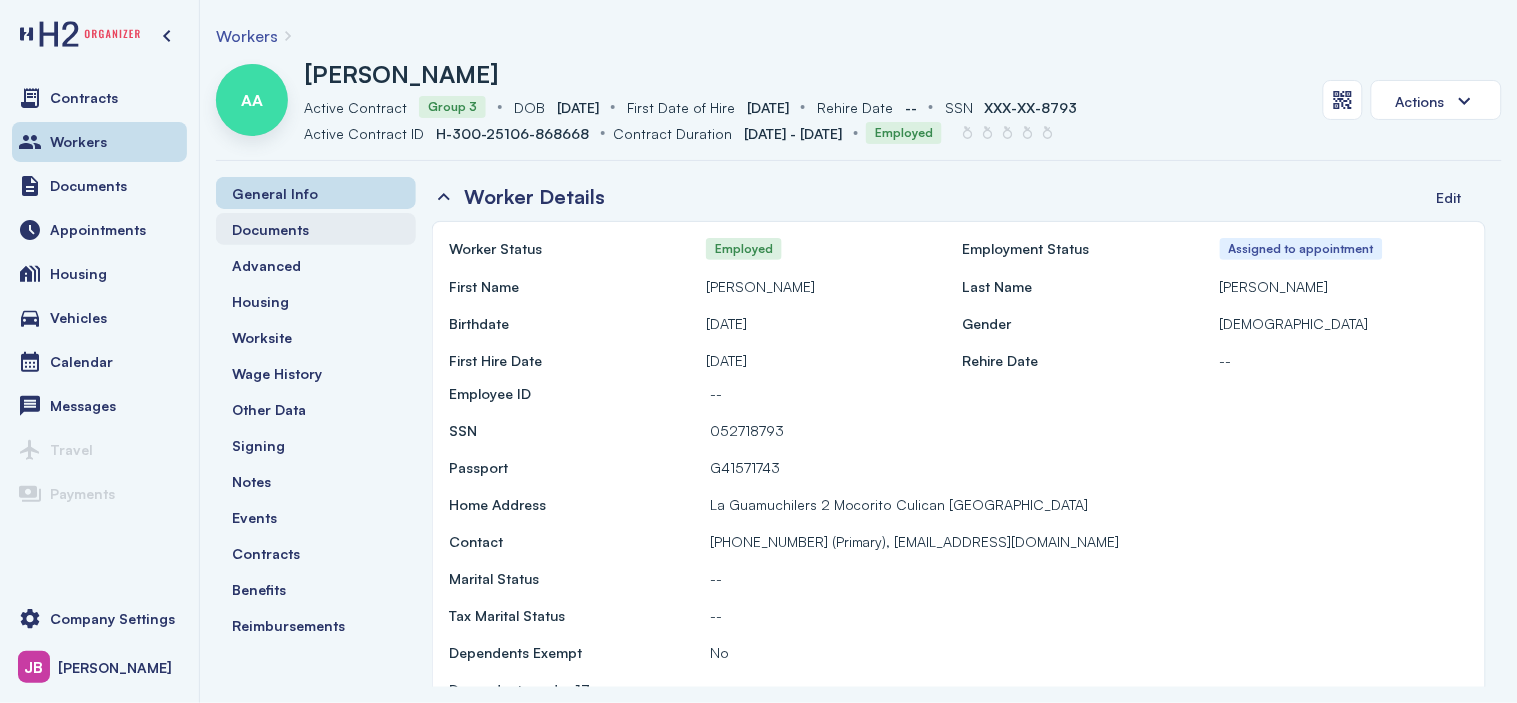click on "Documents" at bounding box center (270, 229) 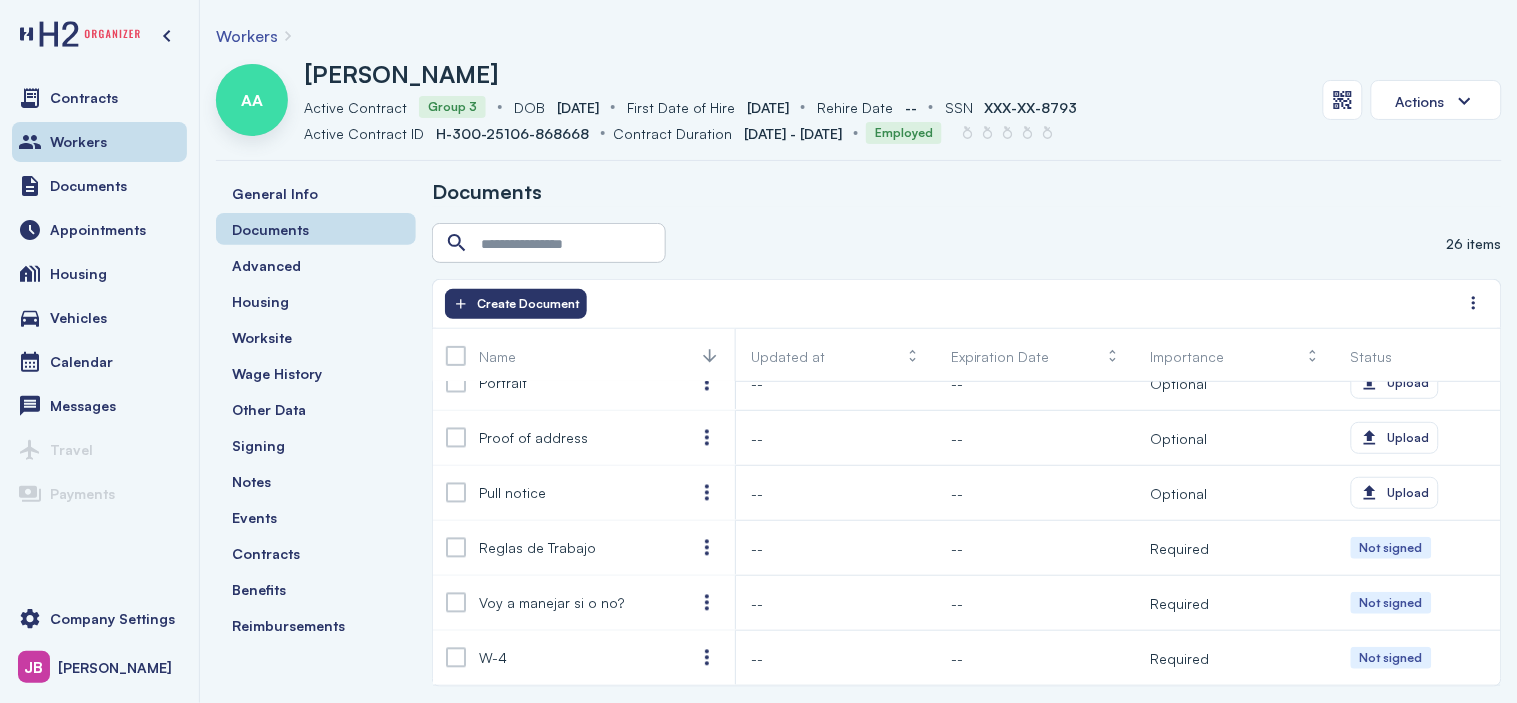 scroll, scrollTop: 1118, scrollLeft: 0, axis: vertical 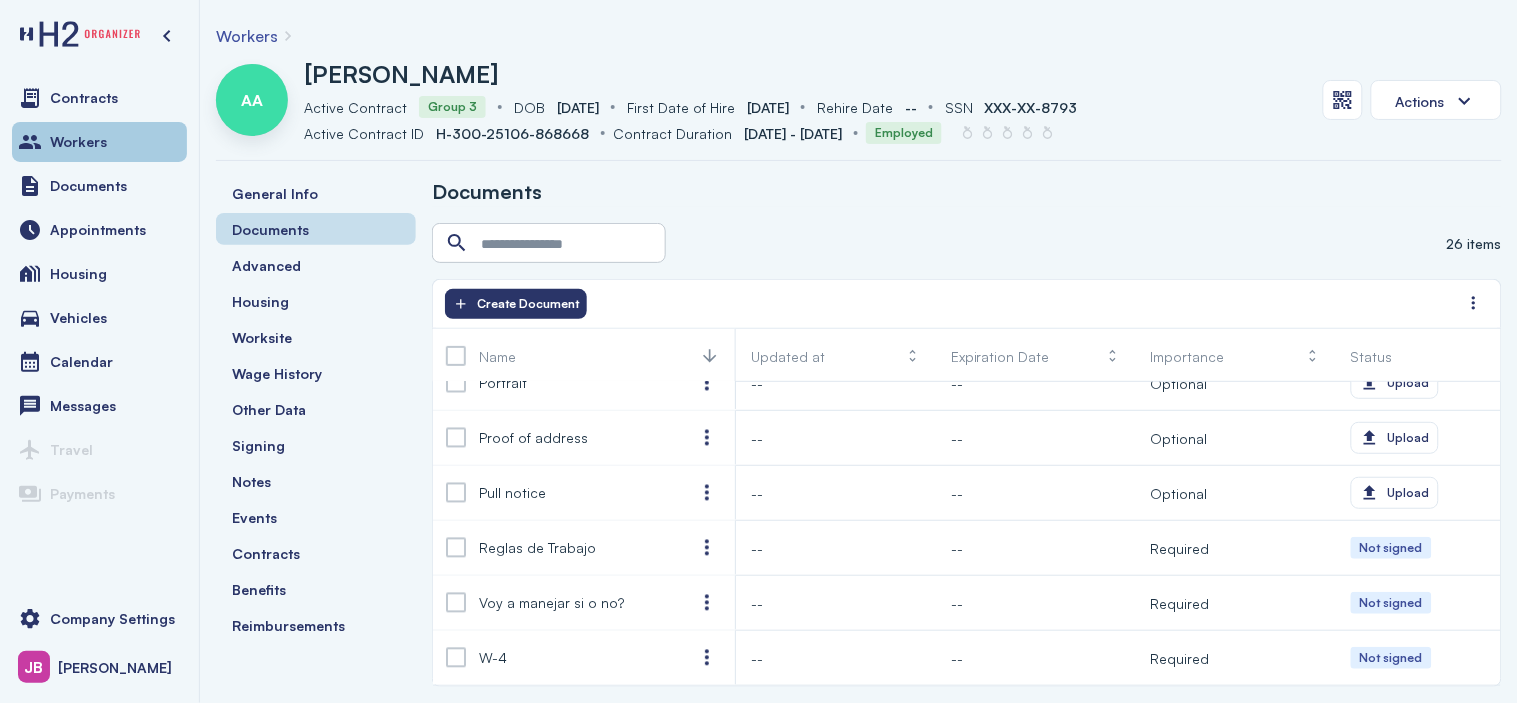 click on "Workers" at bounding box center [99, 142] 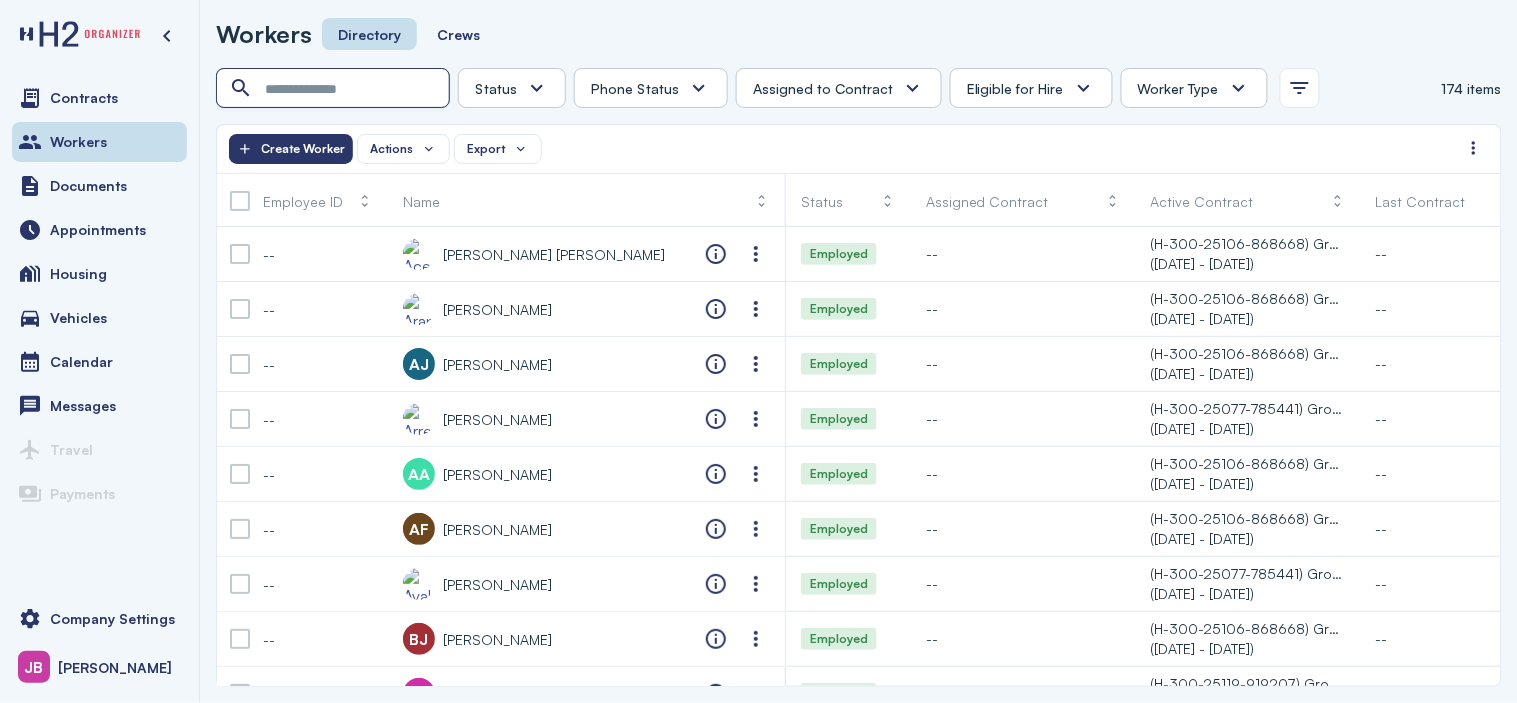 click at bounding box center [335, 89] 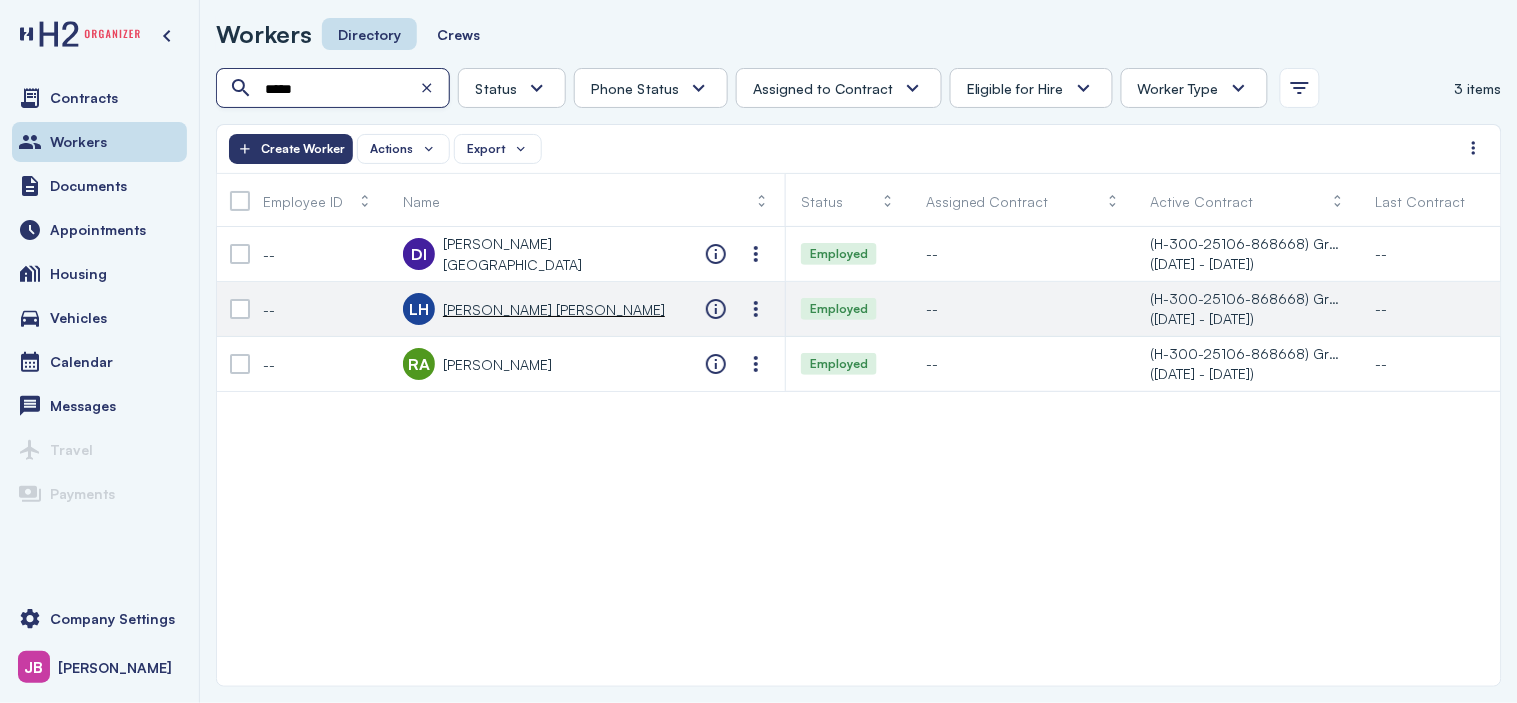 type on "*****" 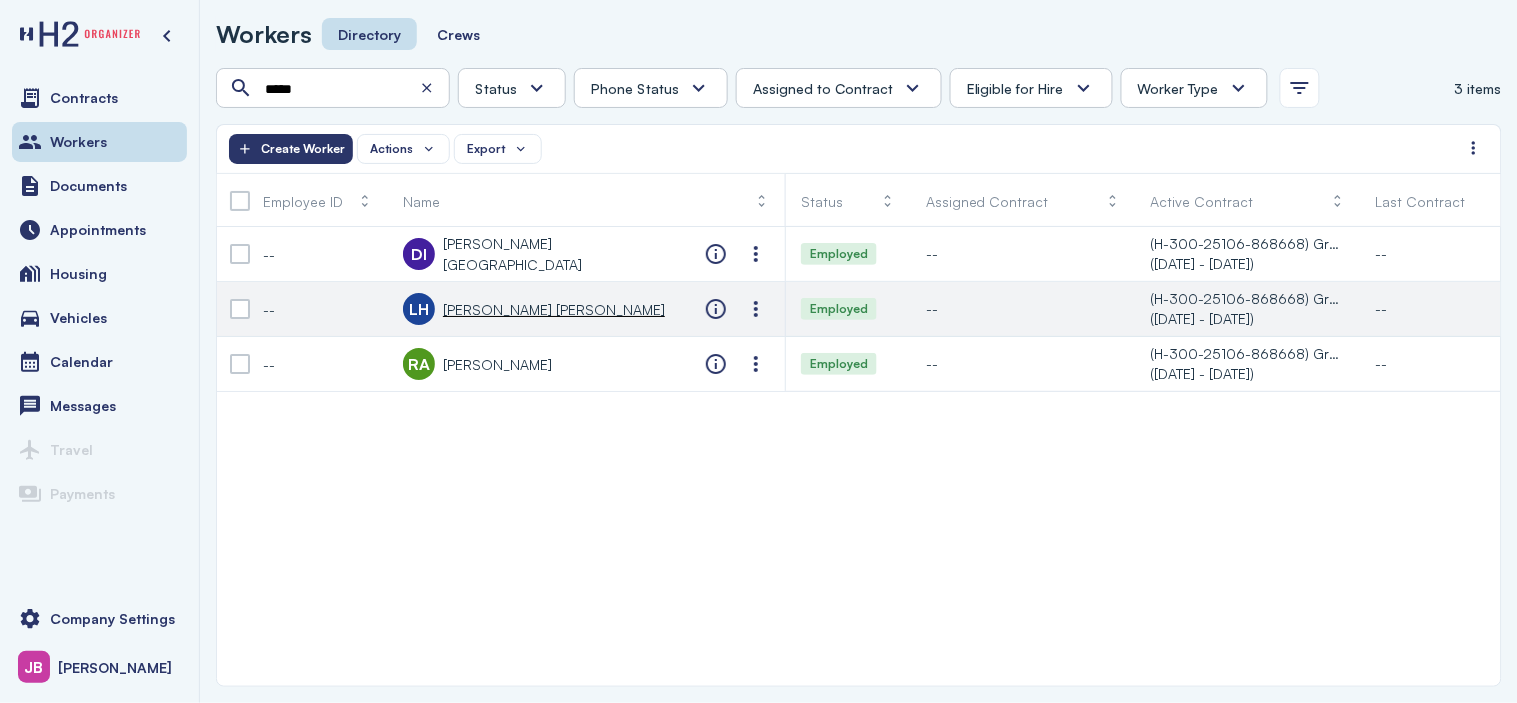 click on "[PERSON_NAME], [PERSON_NAME]" at bounding box center [534, 309] 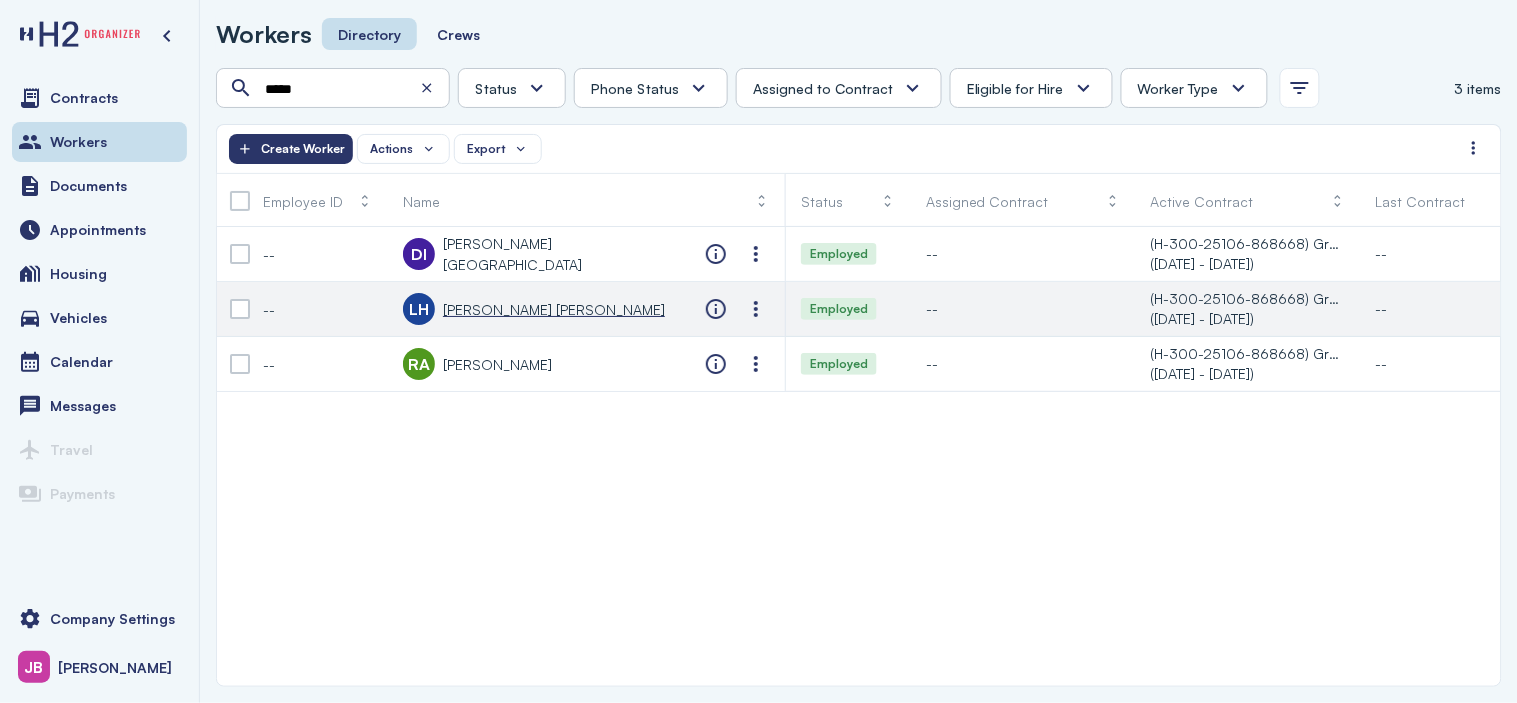 click on "[PERSON_NAME] [PERSON_NAME]" at bounding box center [554, 309] 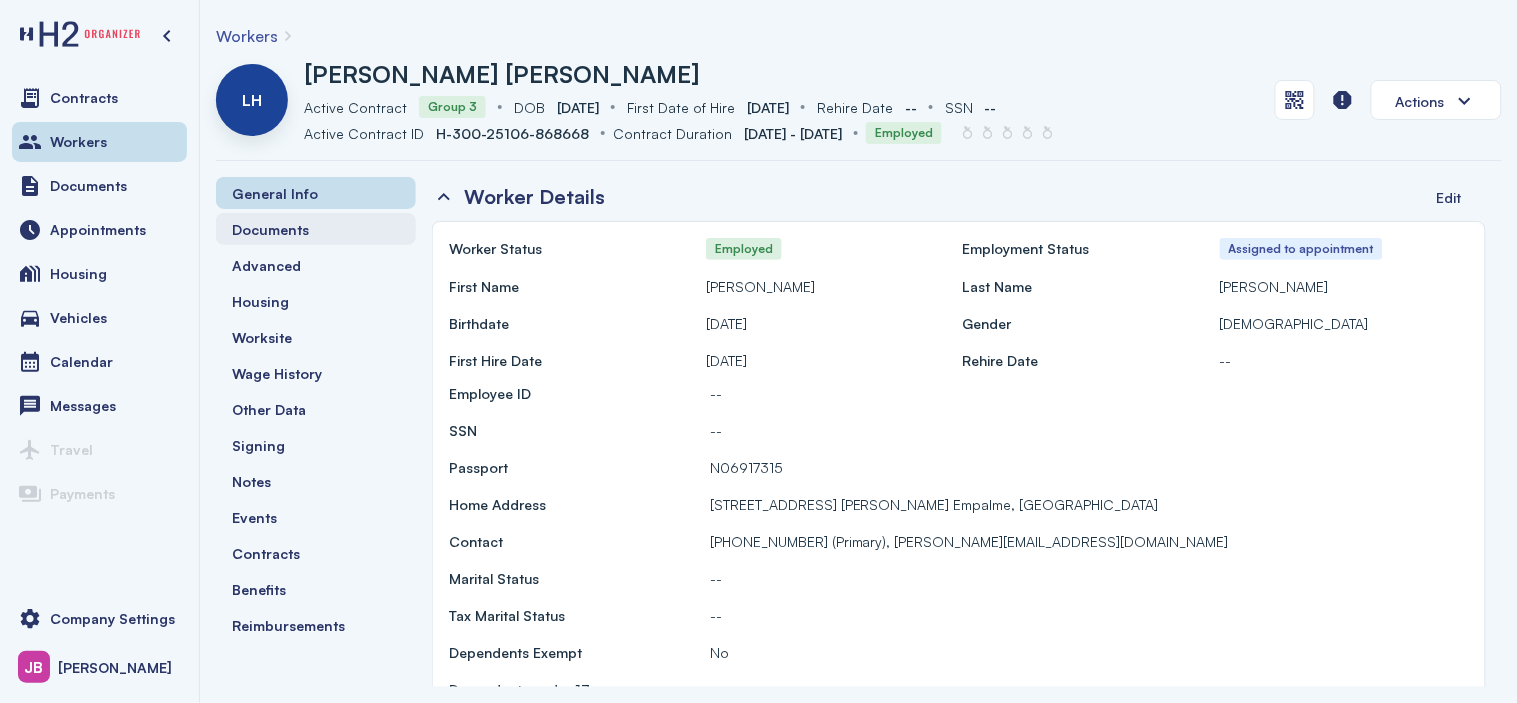 click on "Documents" at bounding box center [270, 229] 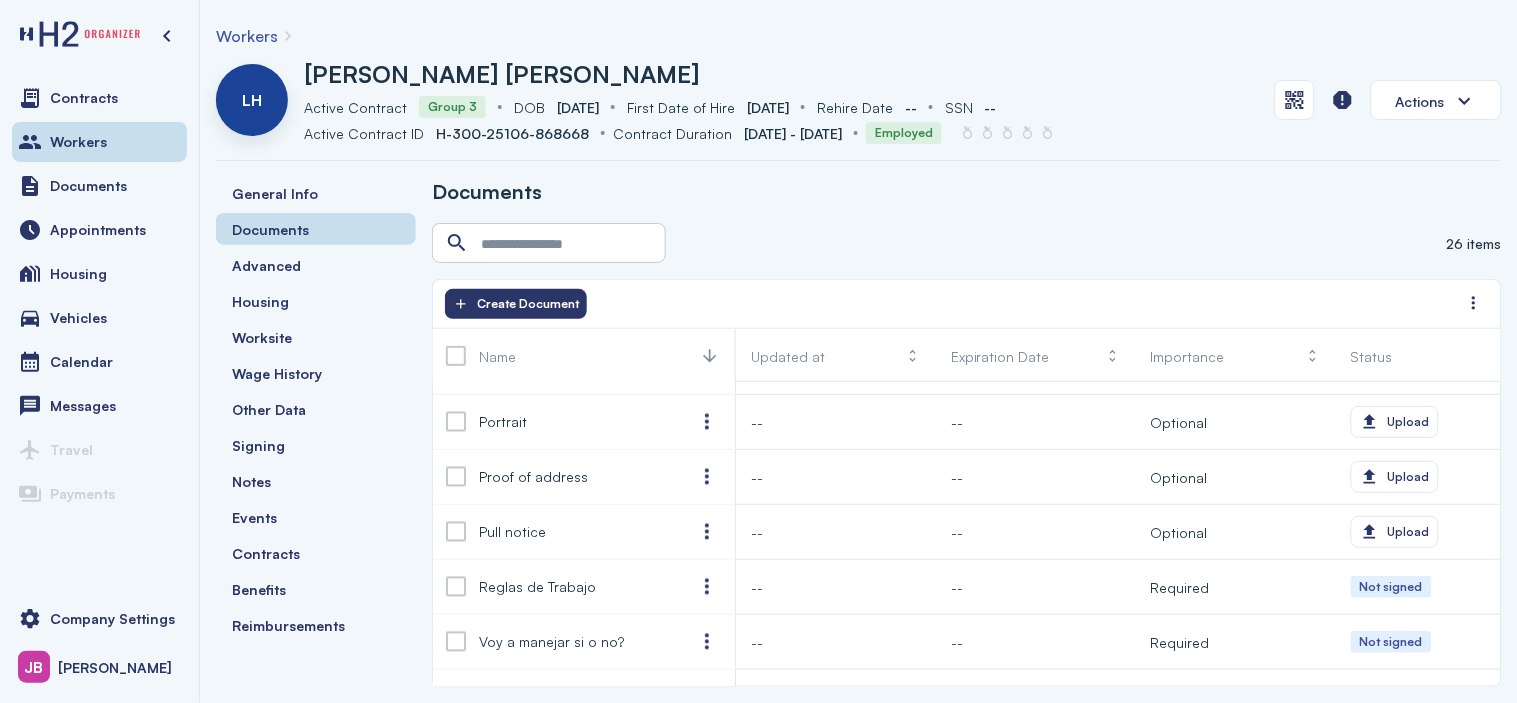 scroll, scrollTop: 1118, scrollLeft: 0, axis: vertical 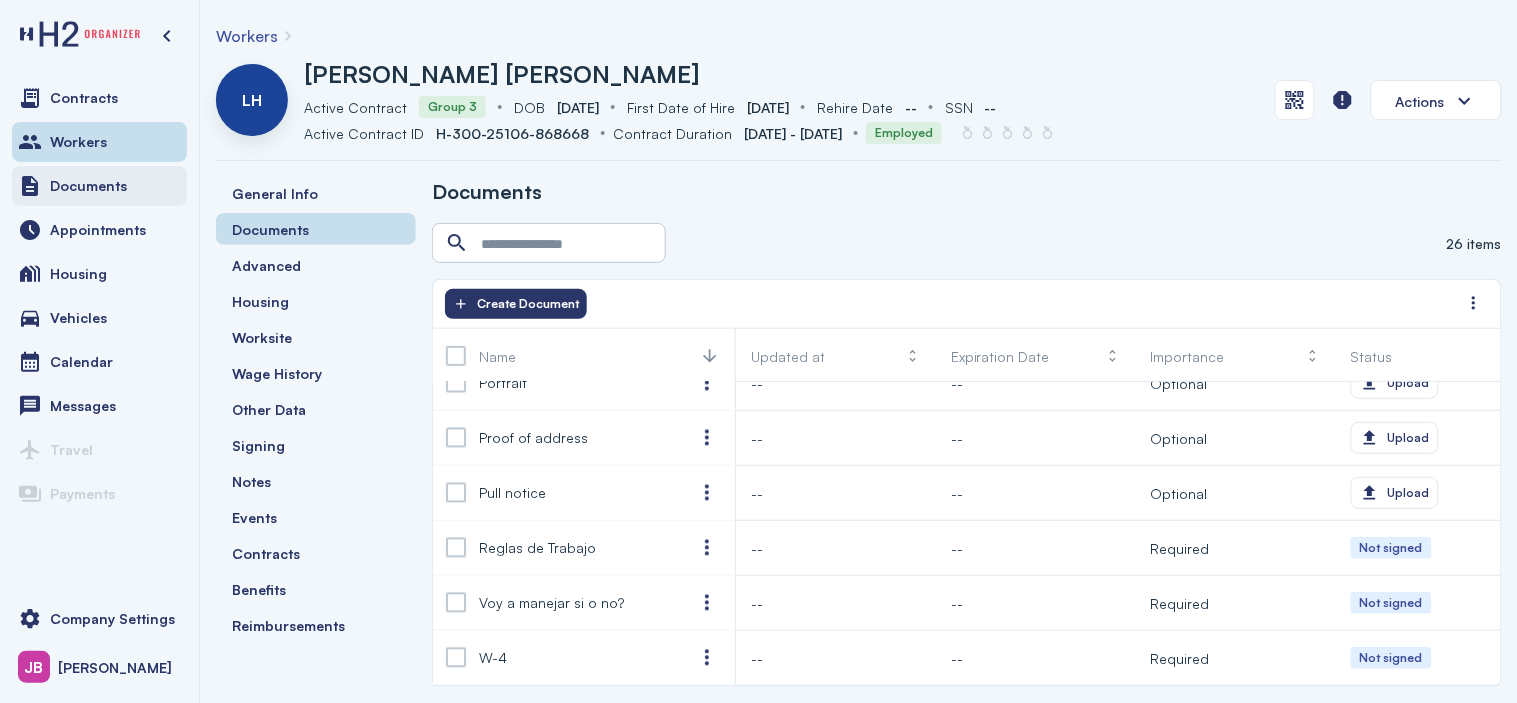 click on "Documents" at bounding box center (88, 186) 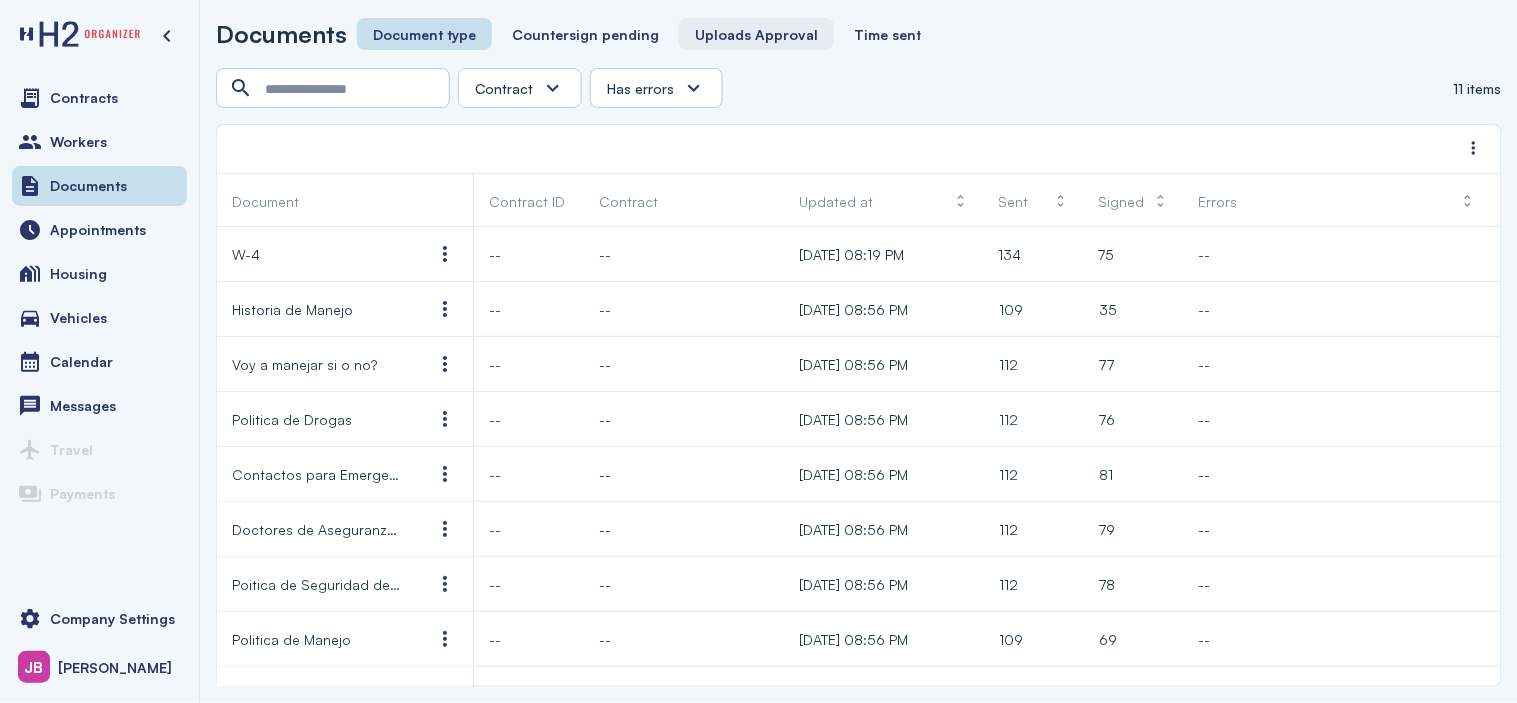 click on "Uploads Approval" at bounding box center [756, 34] 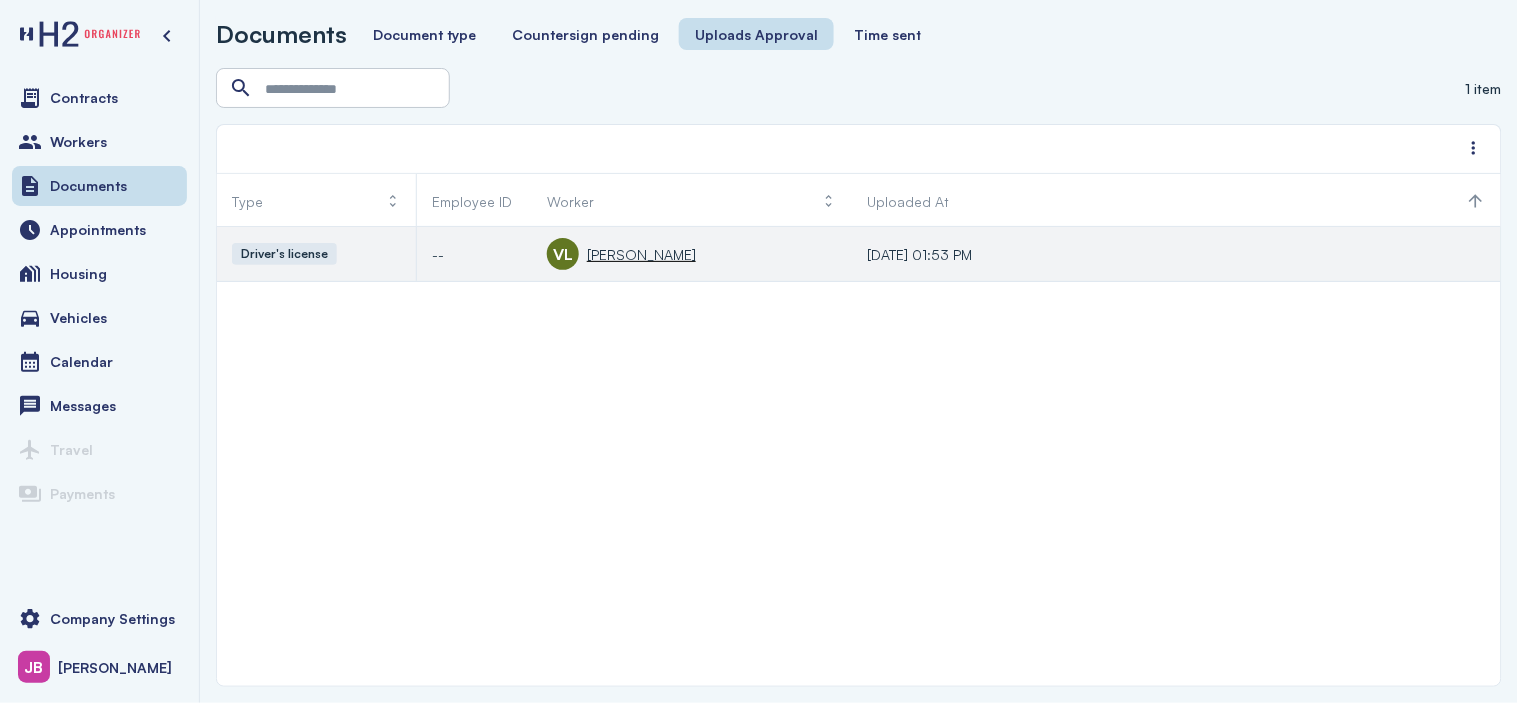 click on "[DATE] 01:53 PM" 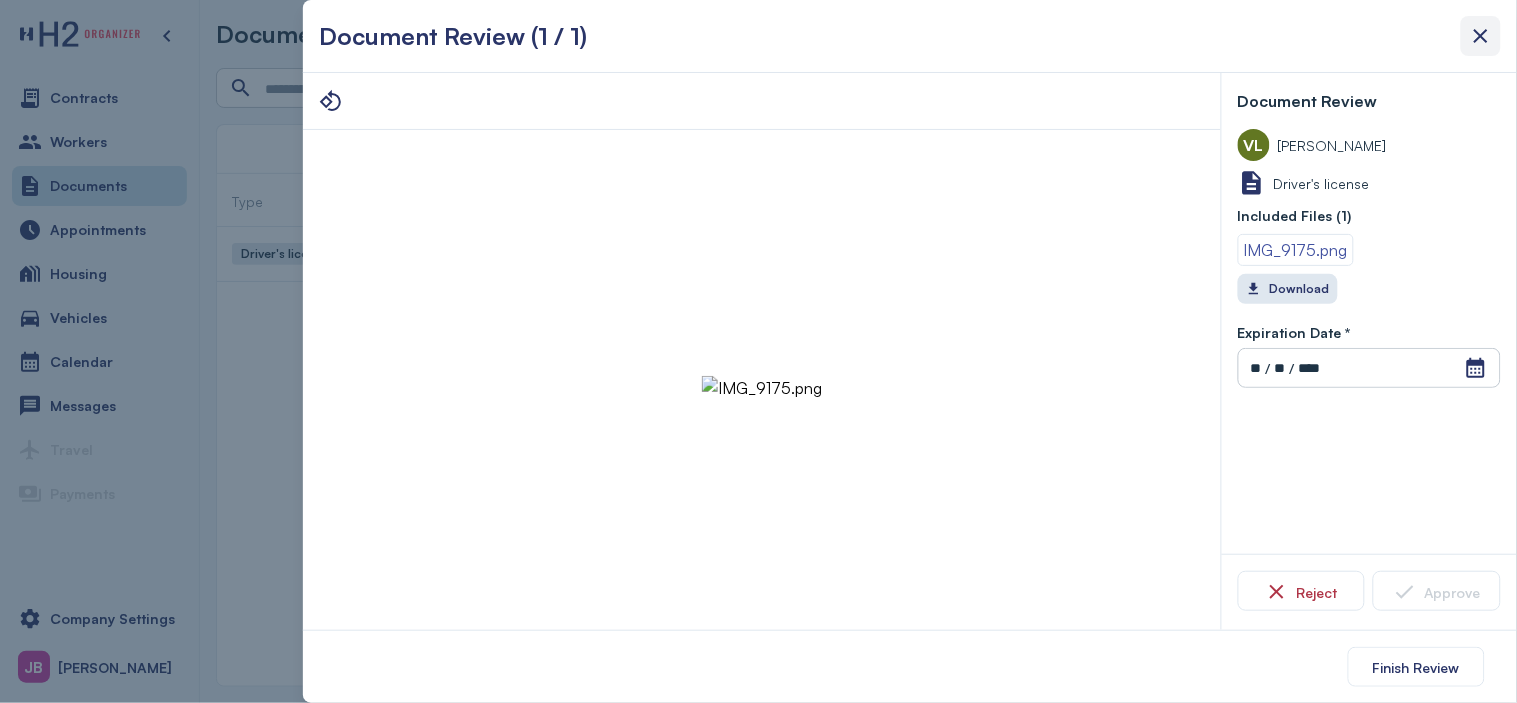 click at bounding box center (1481, 36) 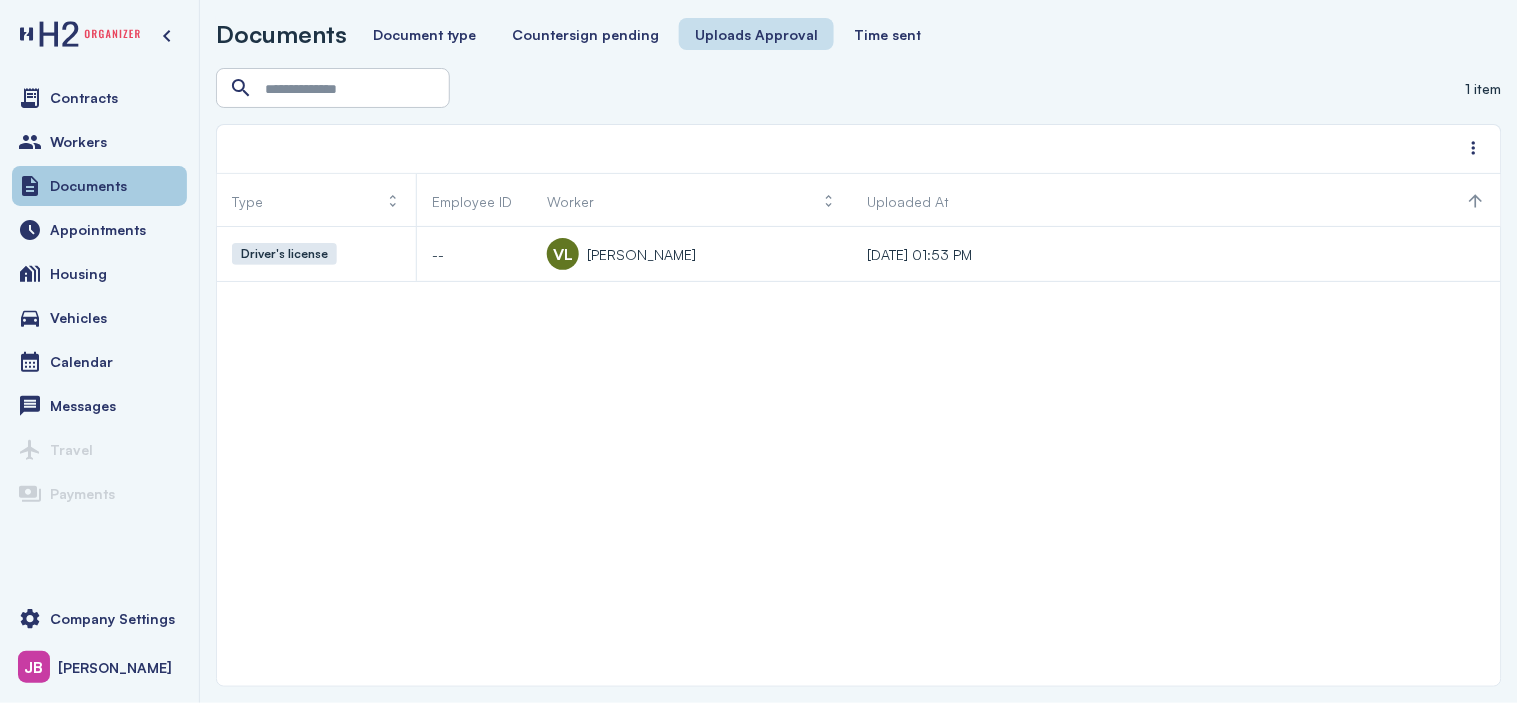 click on "Documents" at bounding box center [88, 186] 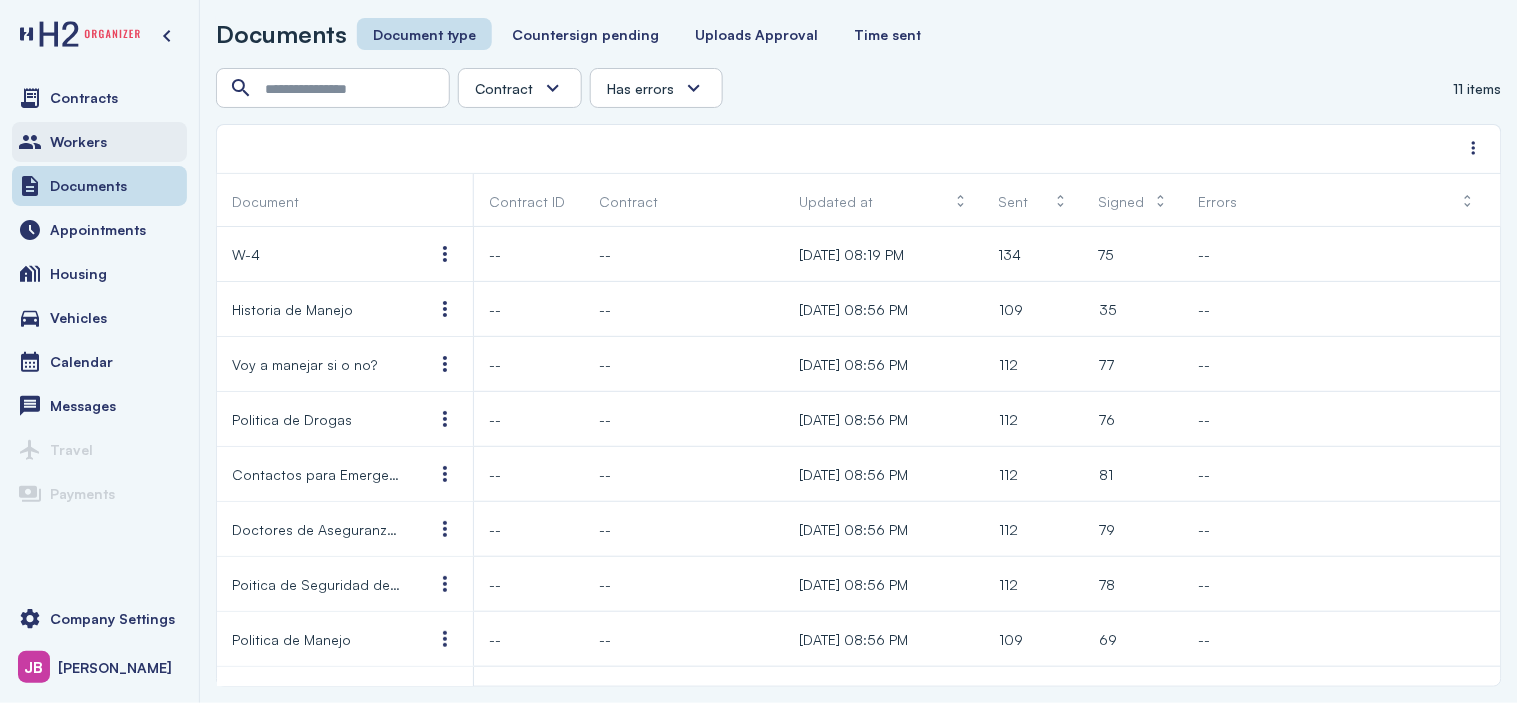click on "Workers" at bounding box center [78, 142] 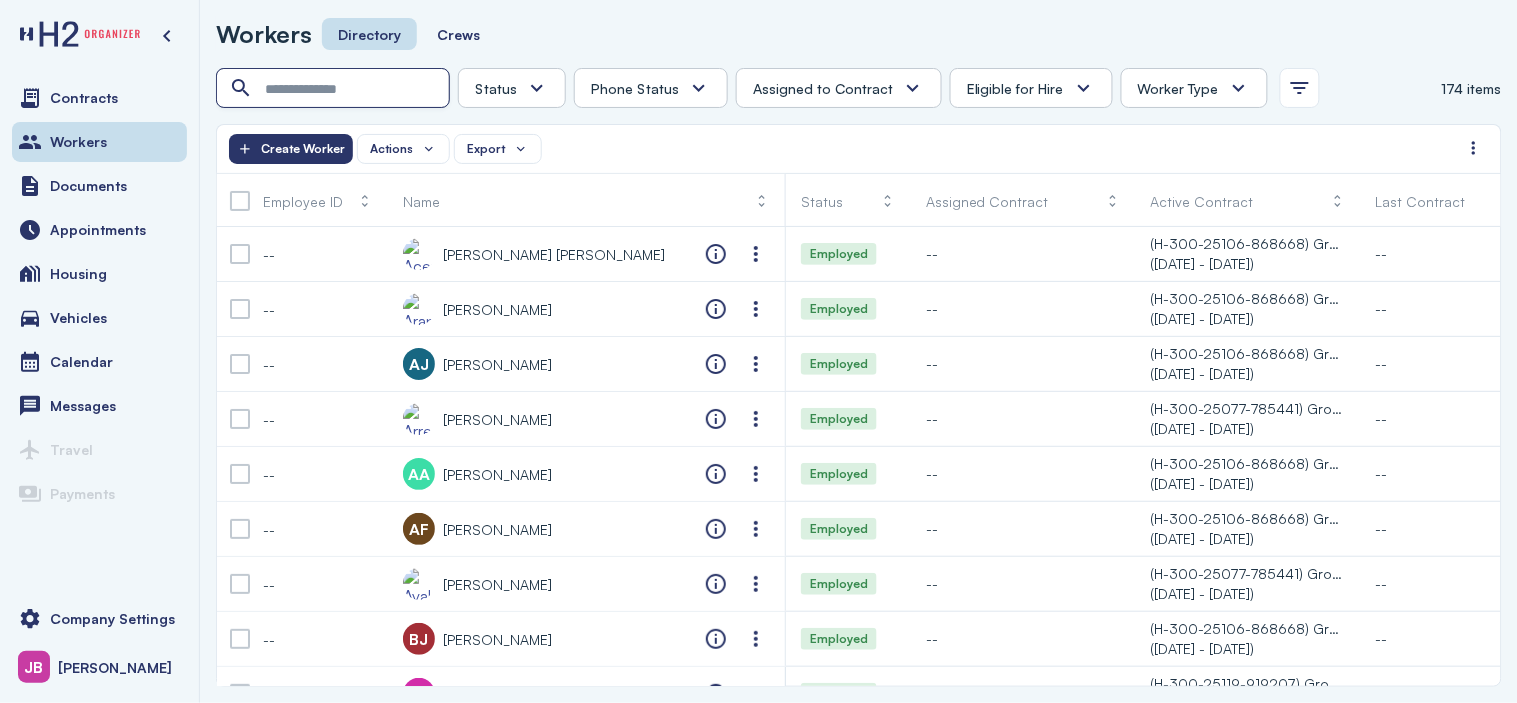 click at bounding box center [335, 89] 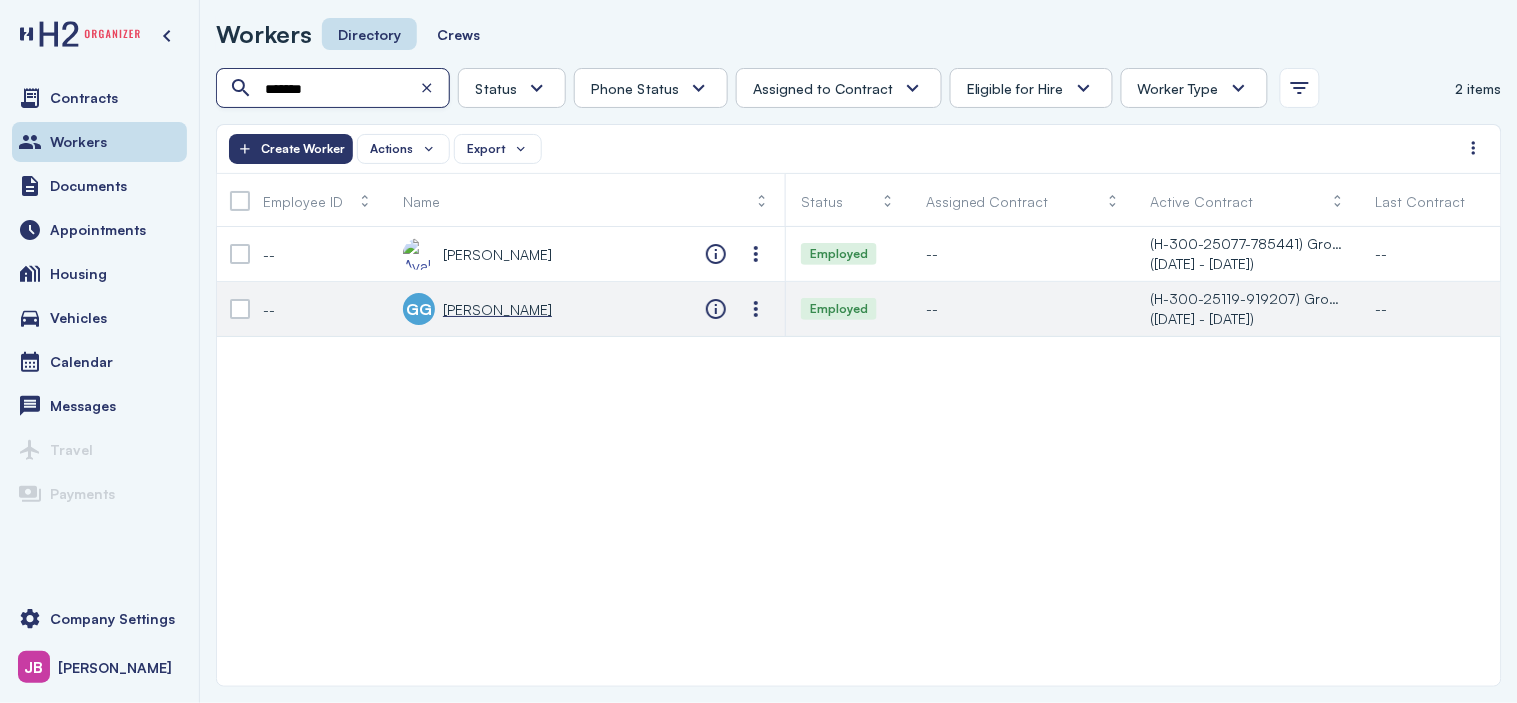type on "*******" 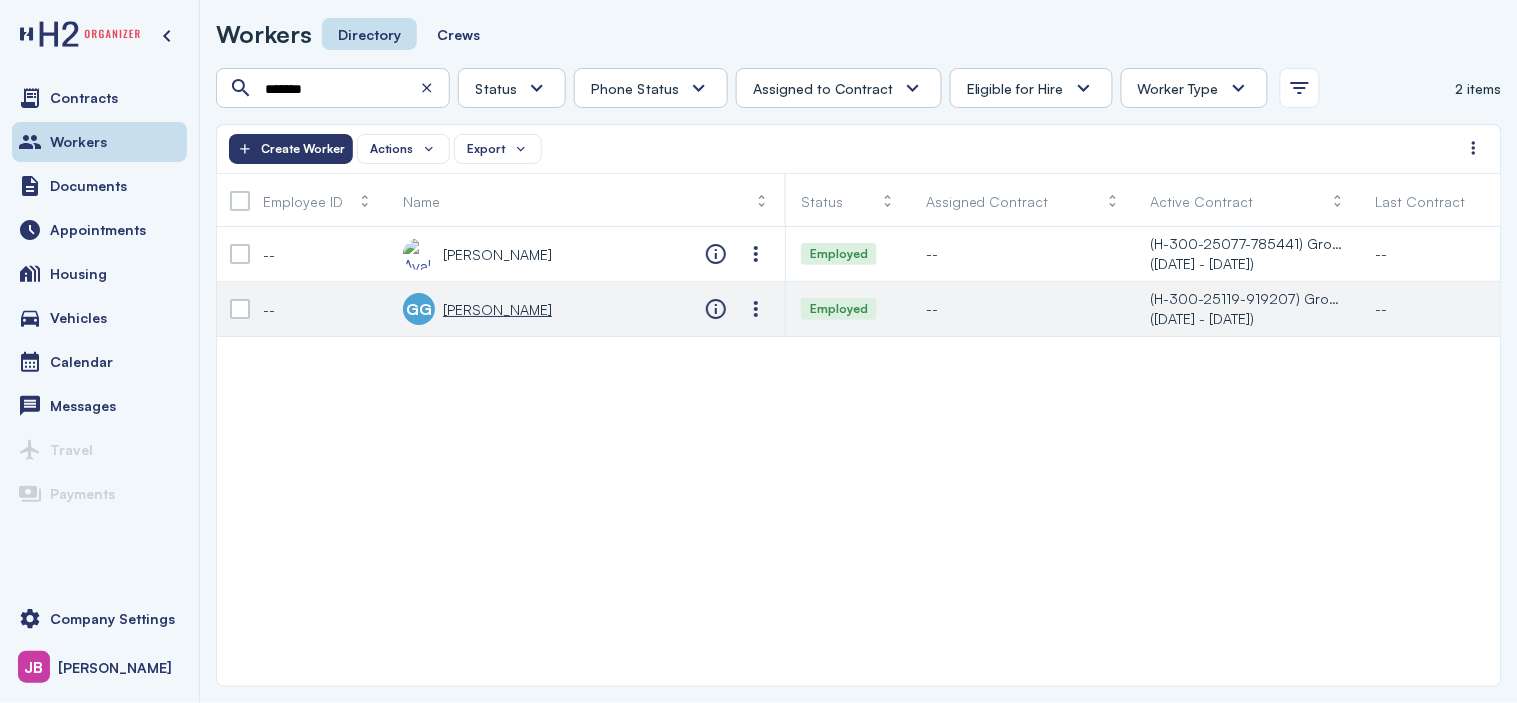 click on "[PERSON_NAME]" at bounding box center [497, 309] 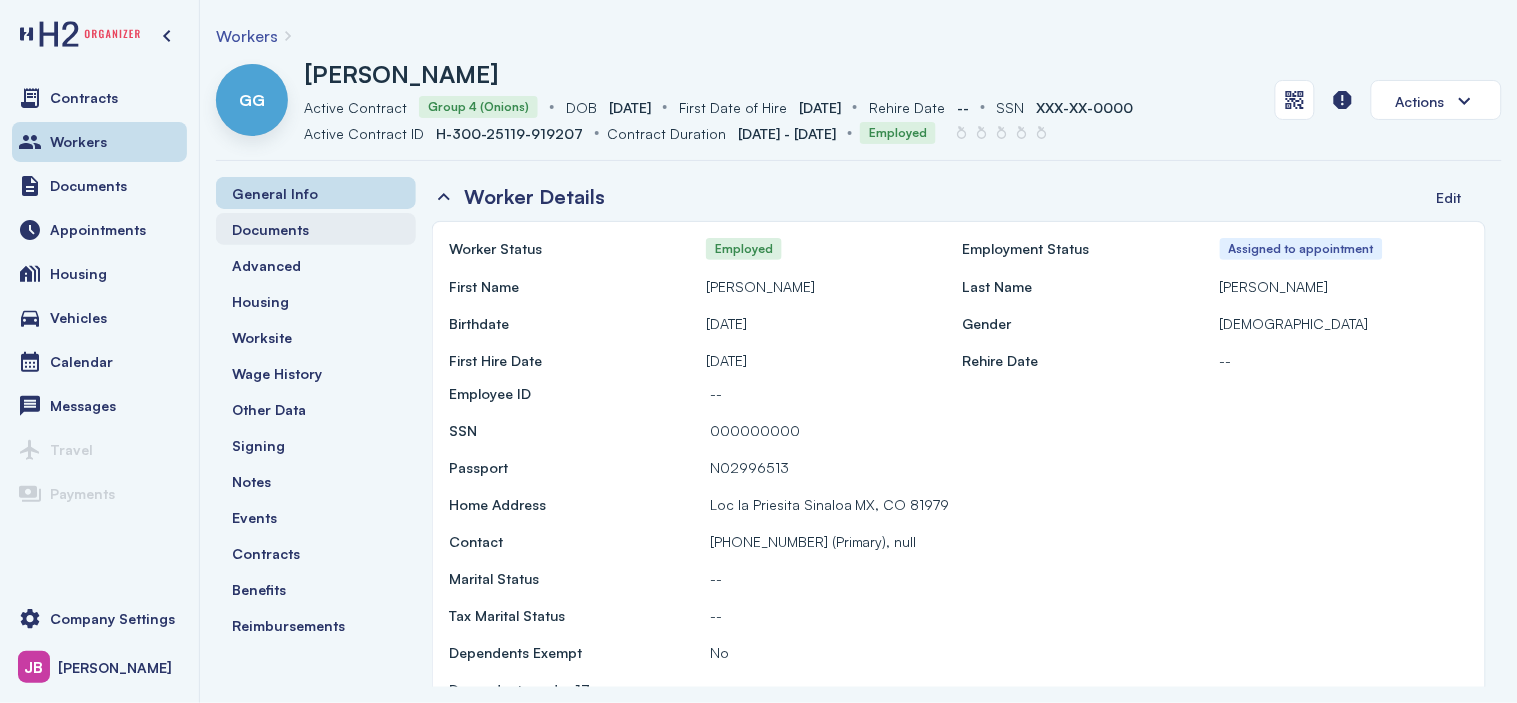 click on "Documents" at bounding box center (270, 229) 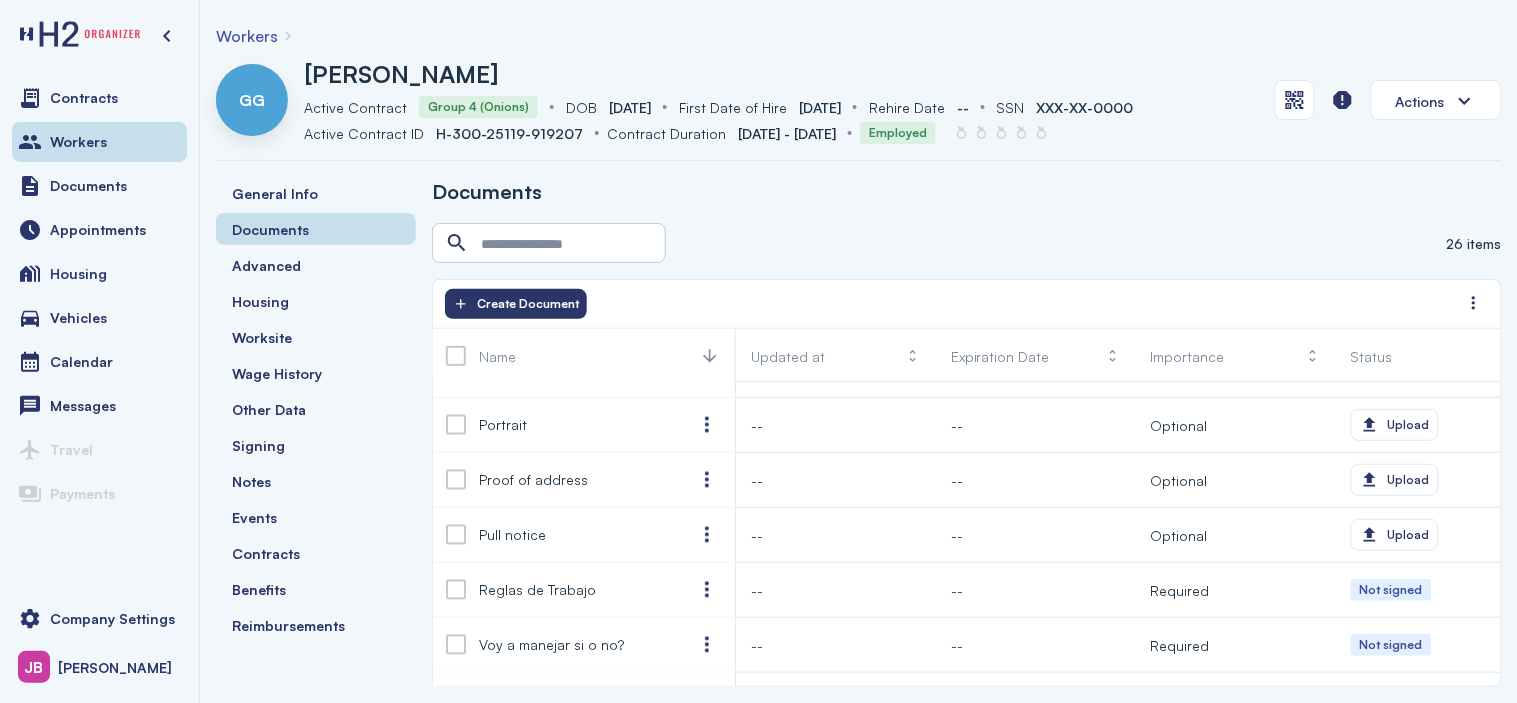 scroll, scrollTop: 1118, scrollLeft: 0, axis: vertical 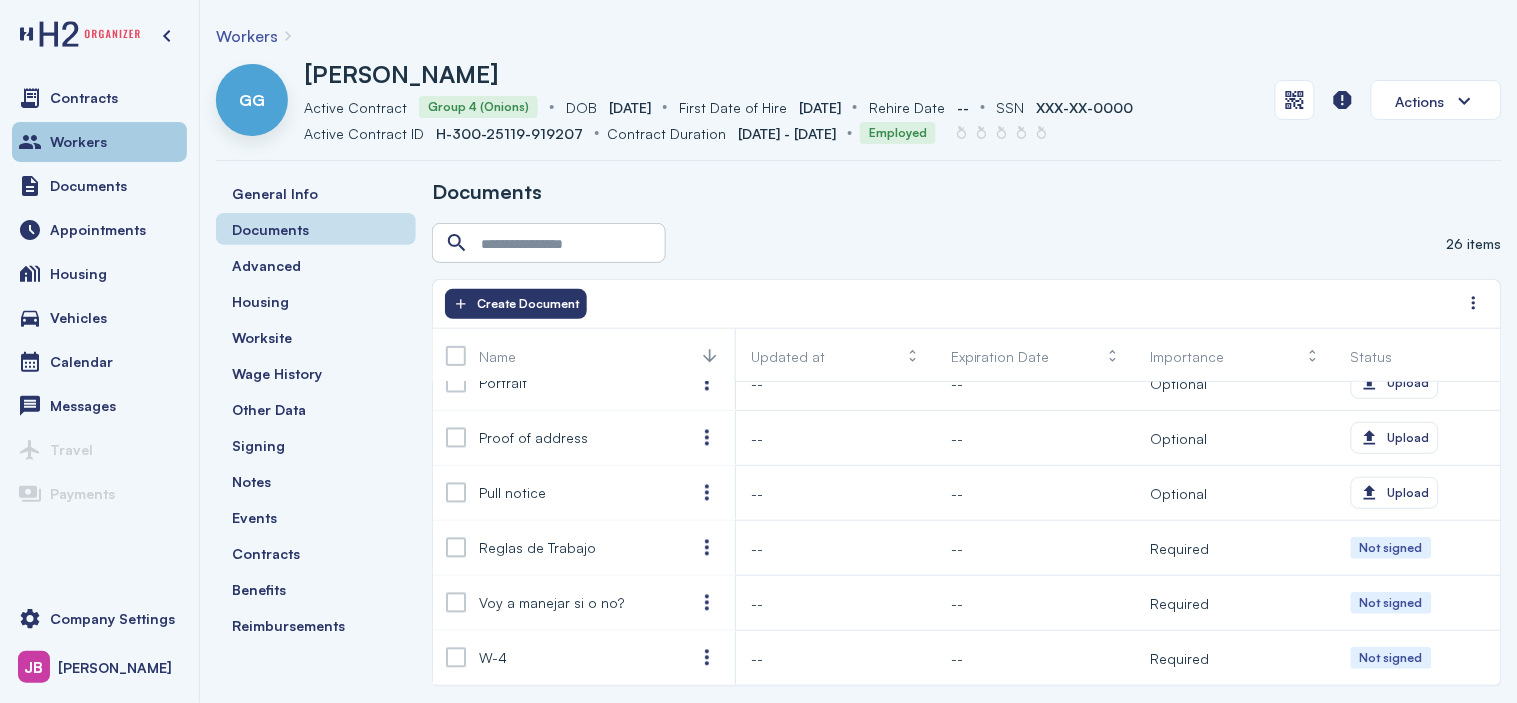 click on "Workers" at bounding box center (99, 142) 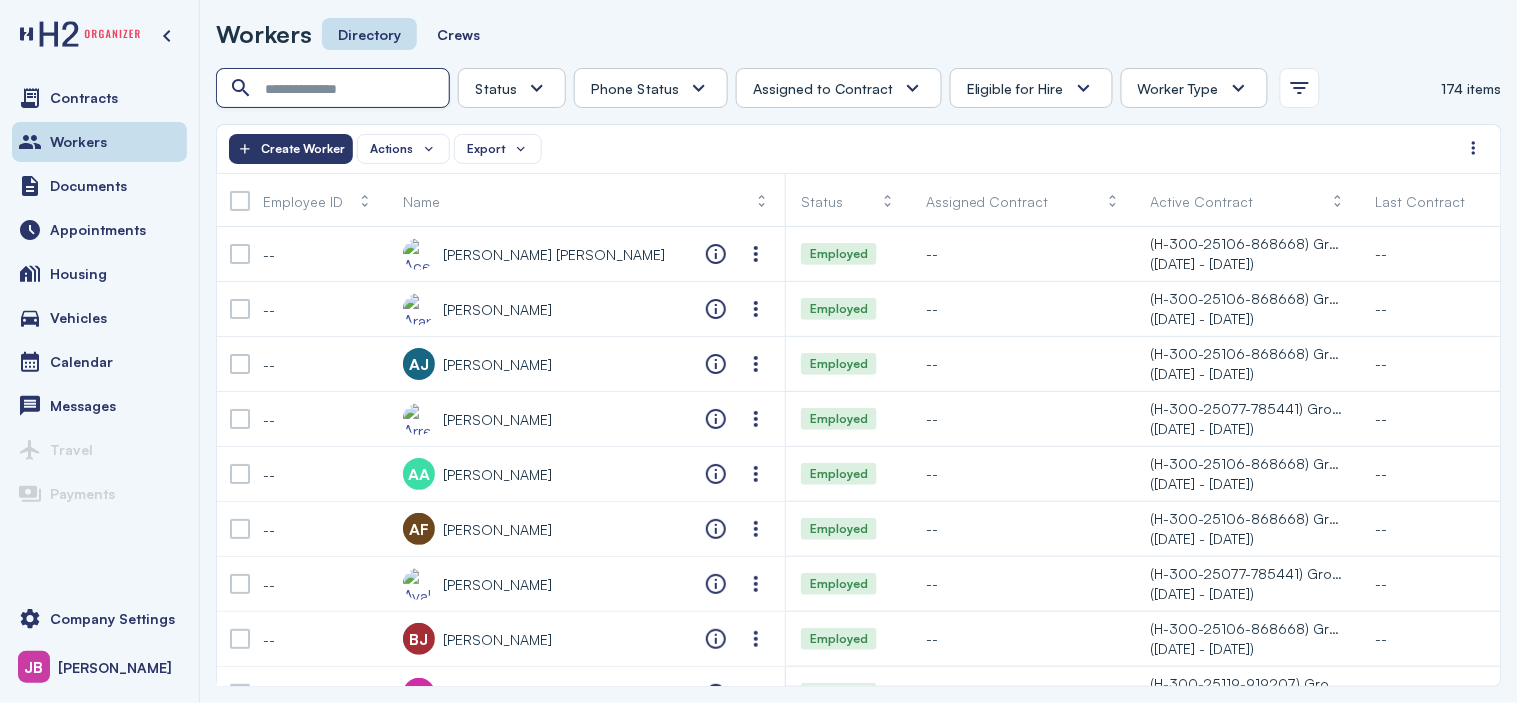 click at bounding box center (335, 89) 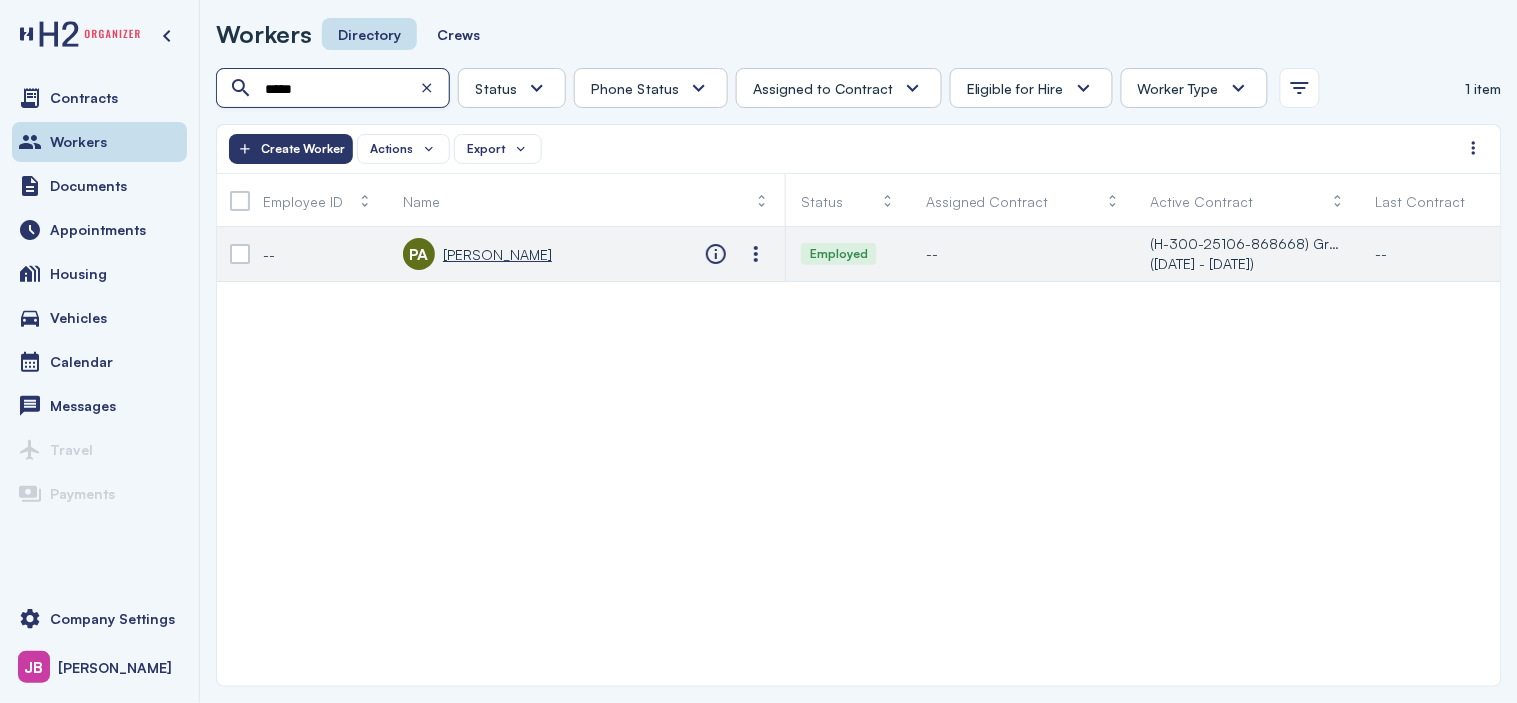 type on "*****" 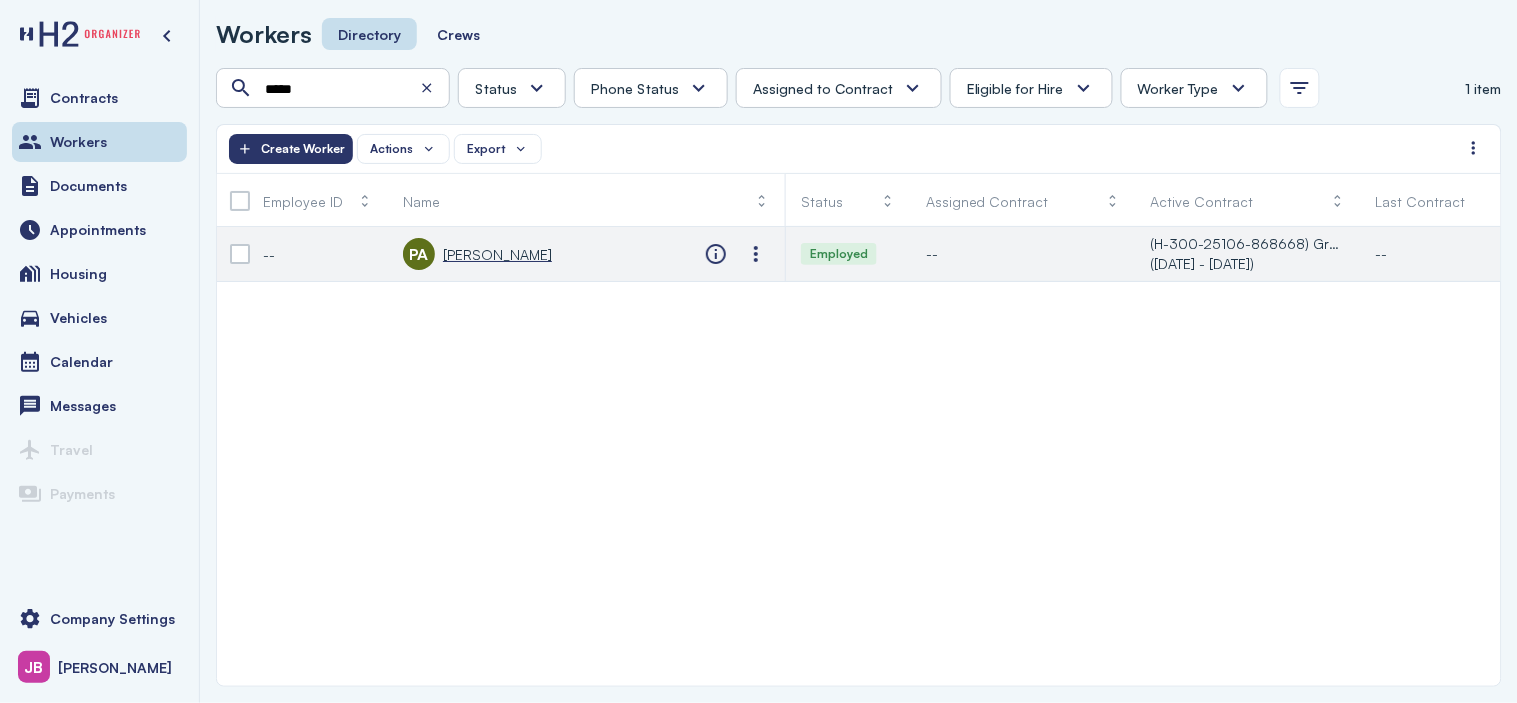 click on "[PERSON_NAME]" at bounding box center (497, 254) 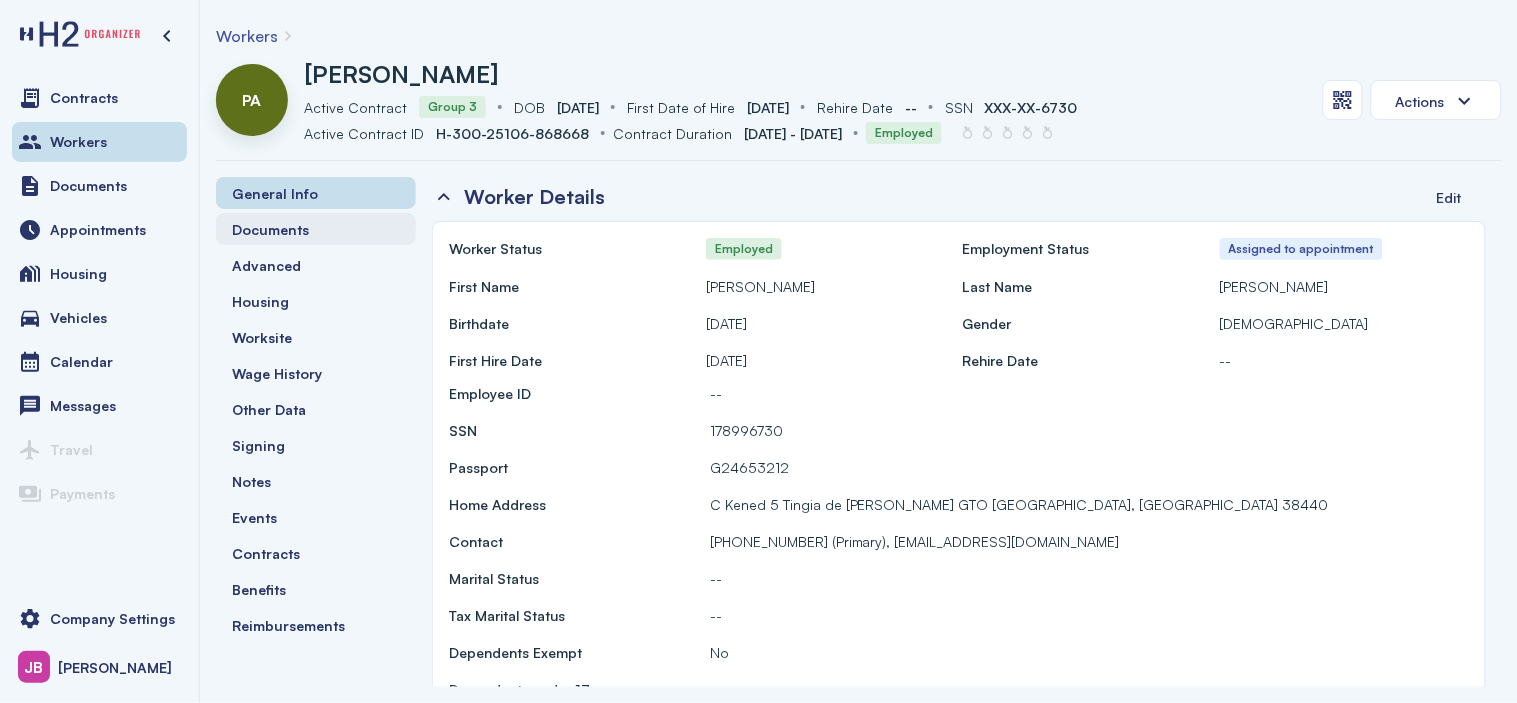 click on "Documents" at bounding box center [316, 229] 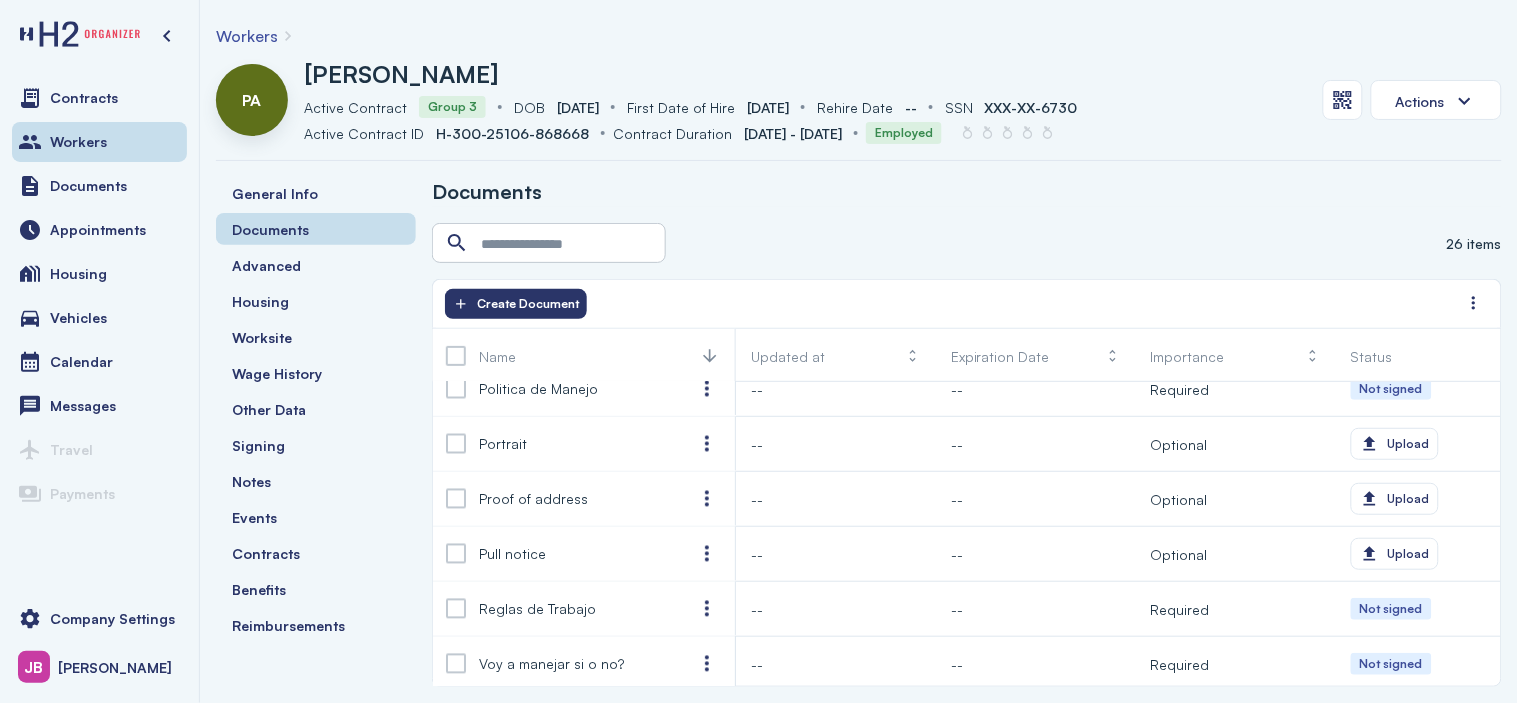 scroll, scrollTop: 1118, scrollLeft: 0, axis: vertical 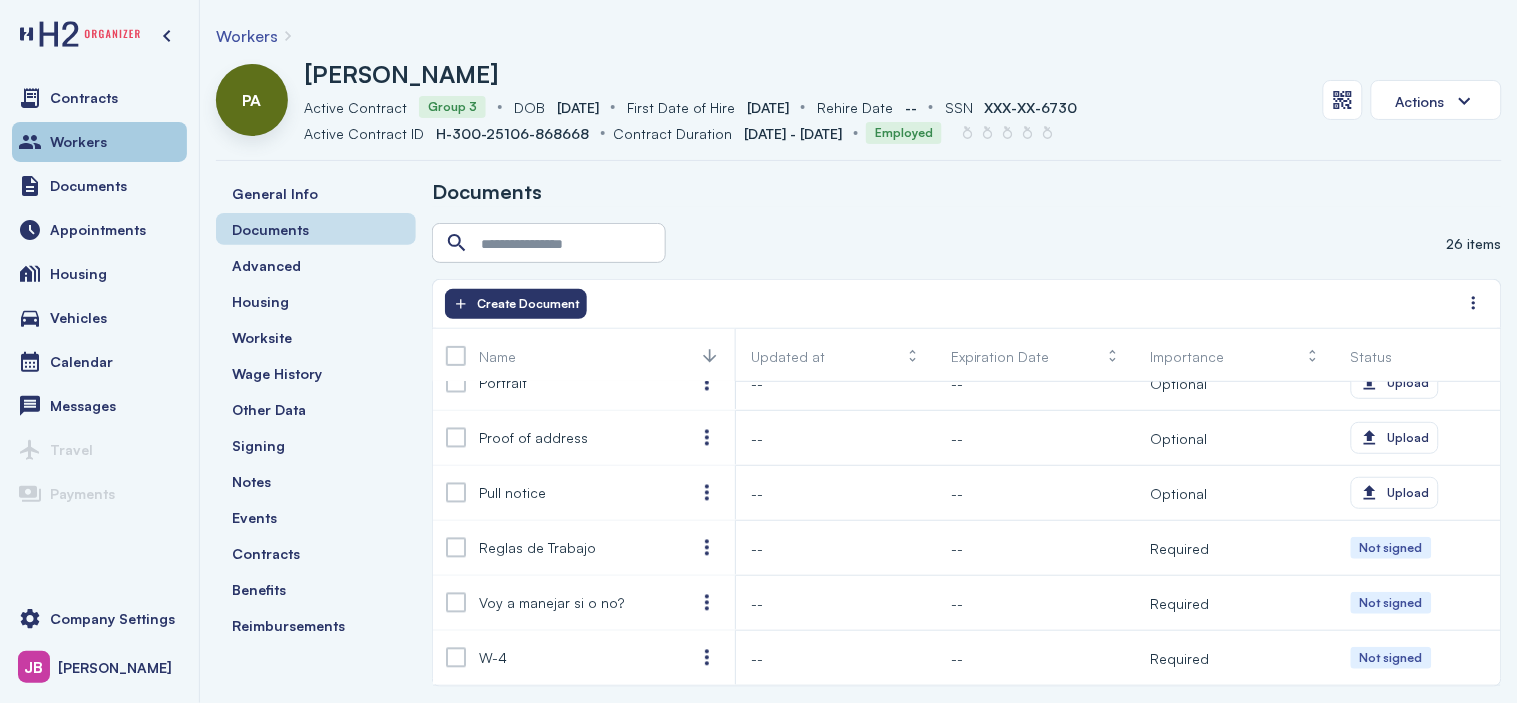 click on "Workers" at bounding box center (78, 142) 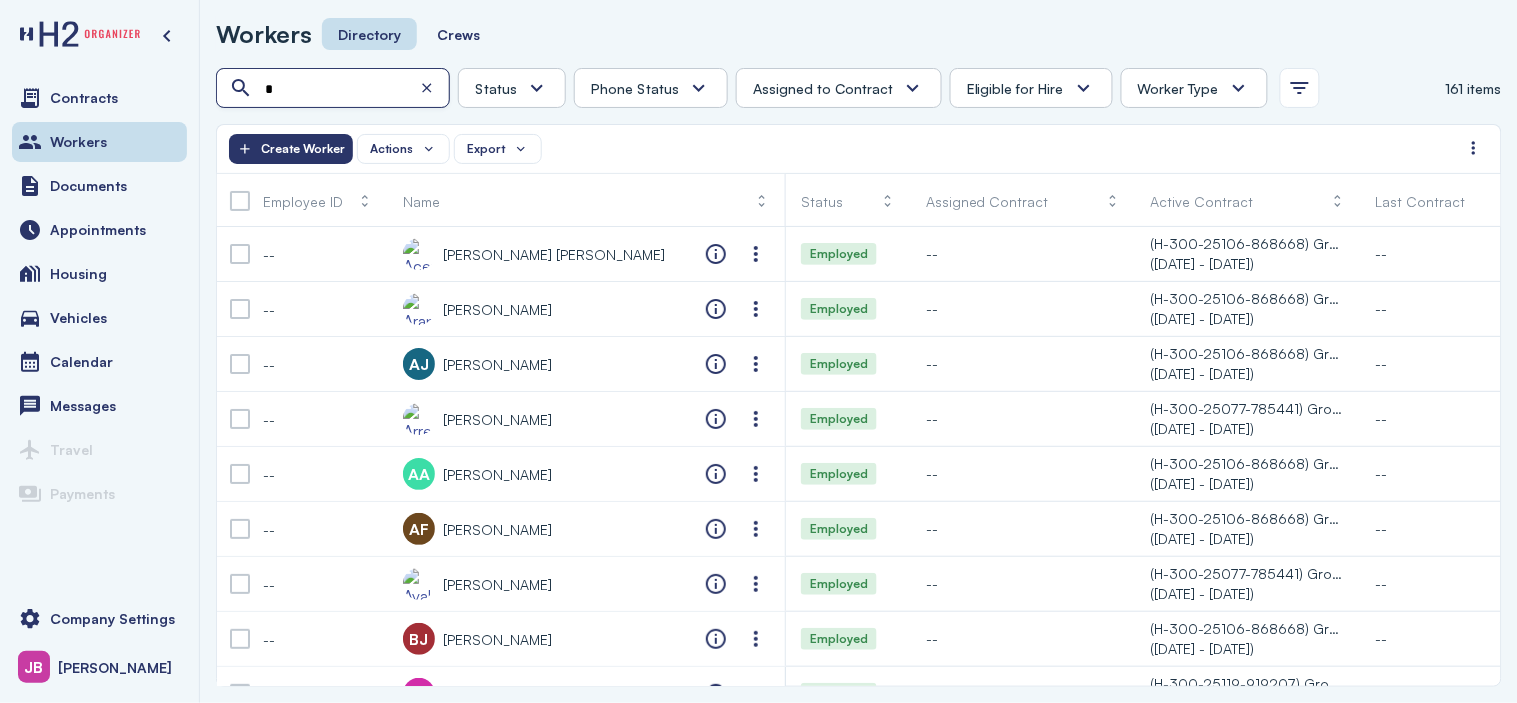 click on "*" at bounding box center (335, 89) 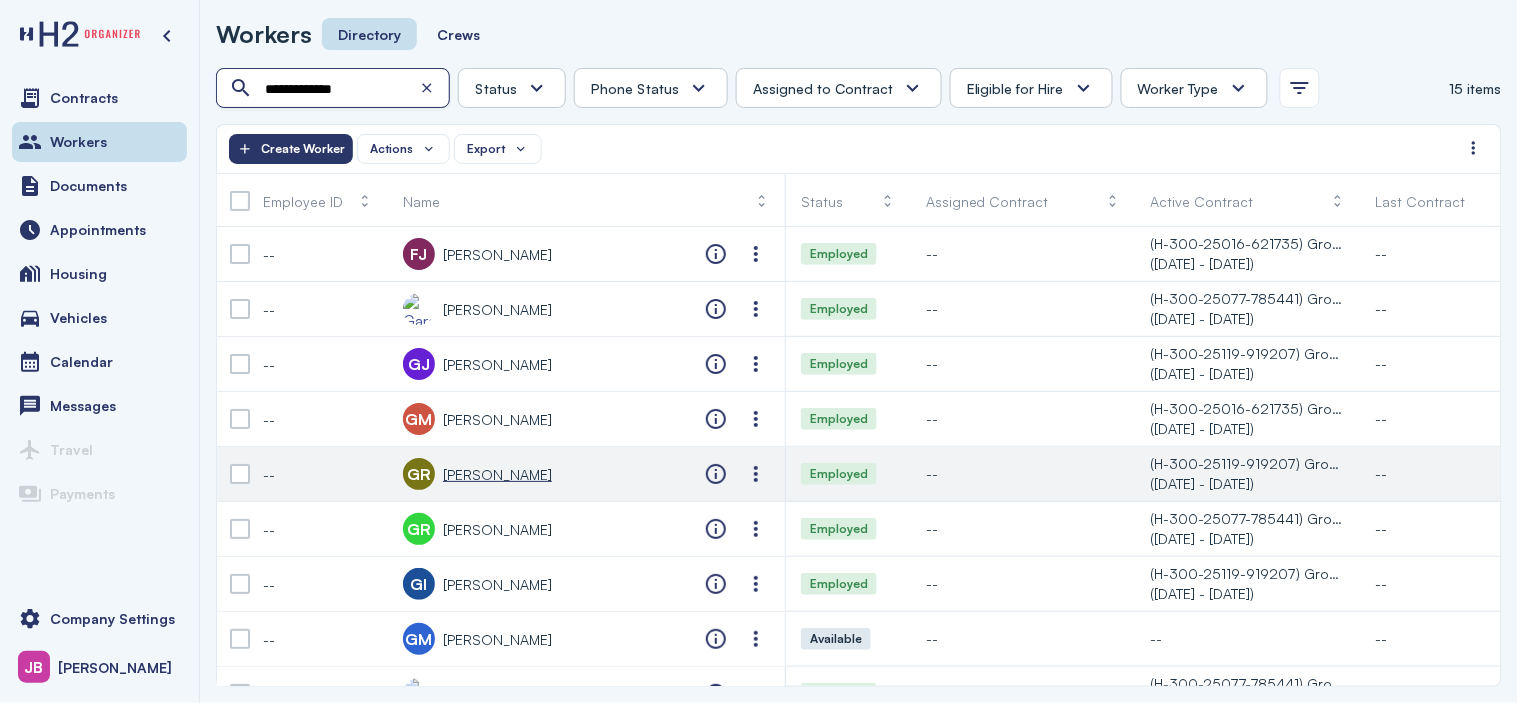 type on "**********" 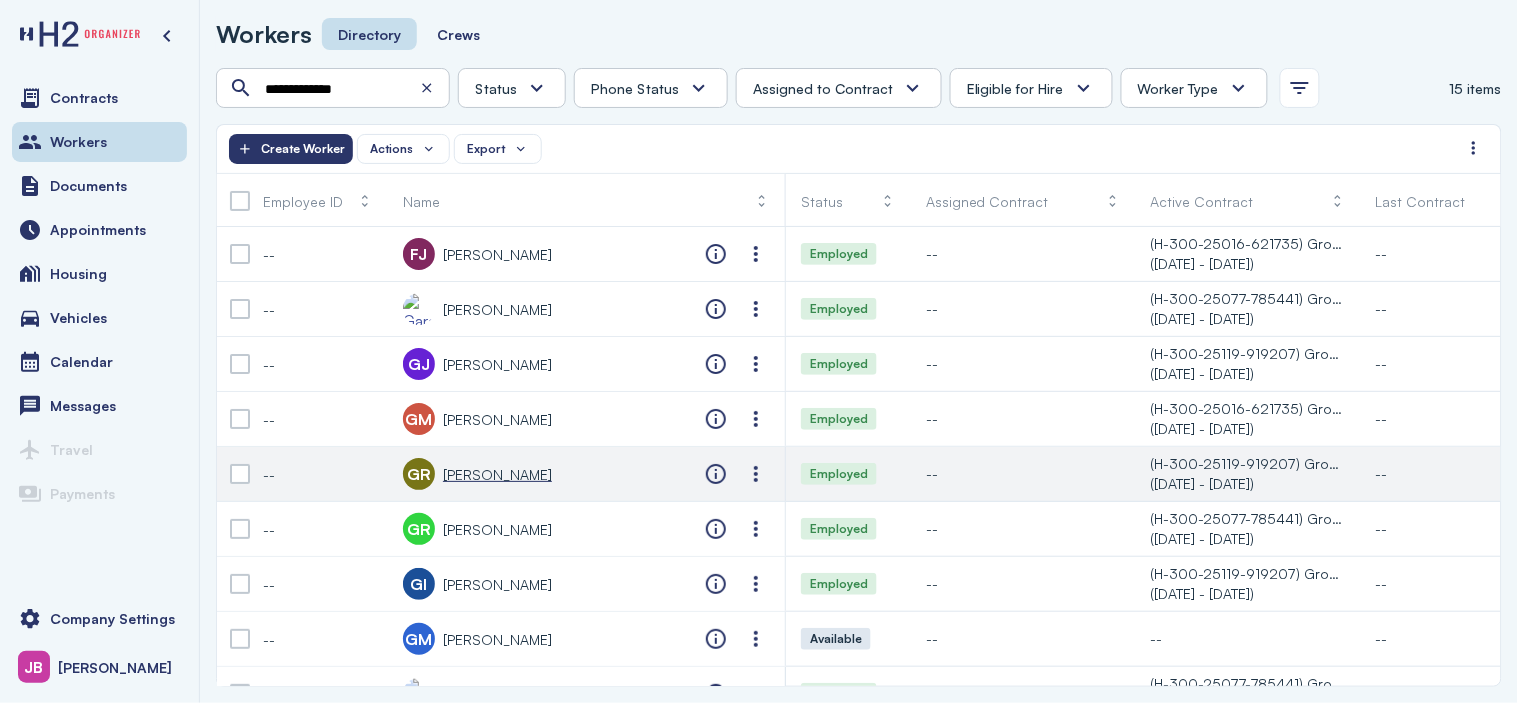click on "[PERSON_NAME]" at bounding box center (497, 474) 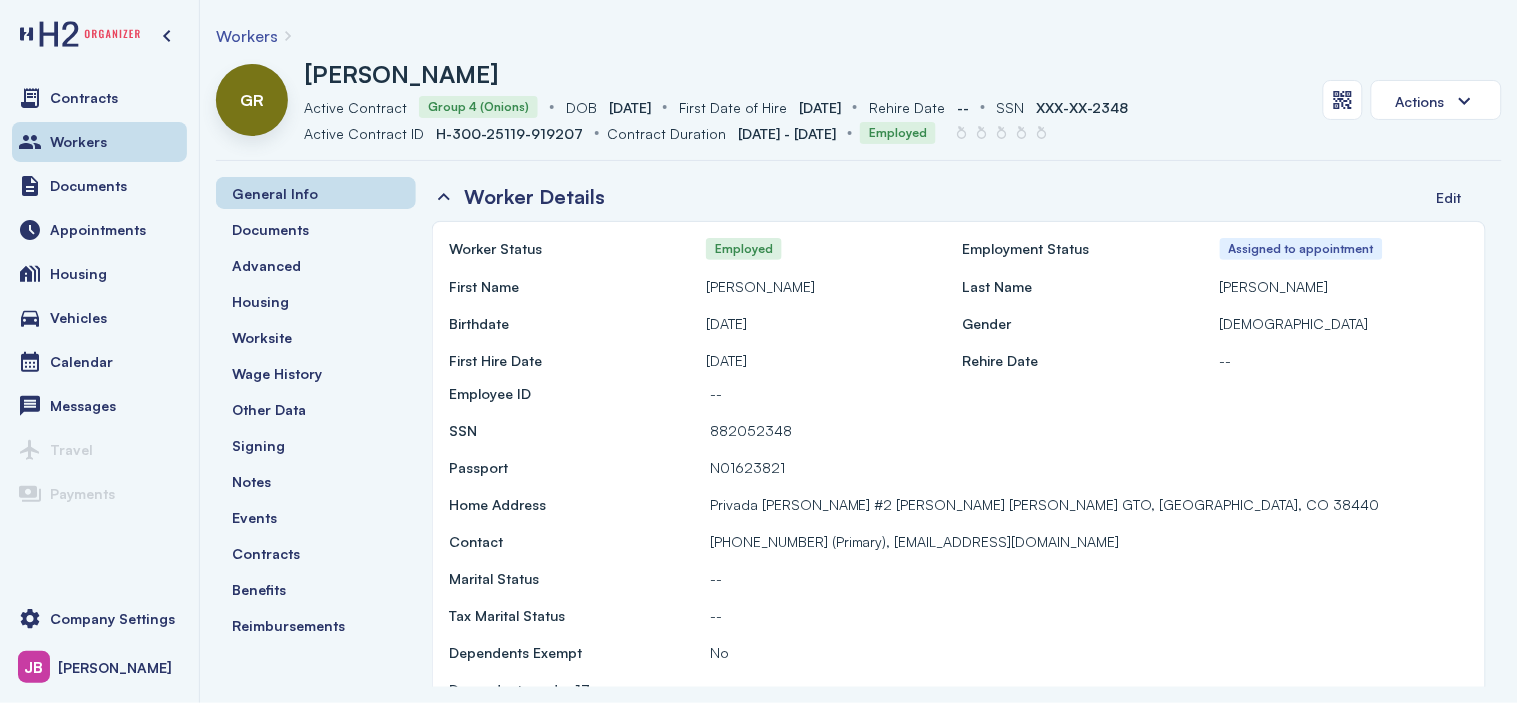 click on "General Info Documents Advanced Housing Worksite Wage History Other Data Signing Notes Events Contracts Benefits Reimbursements" at bounding box center (316, 409) 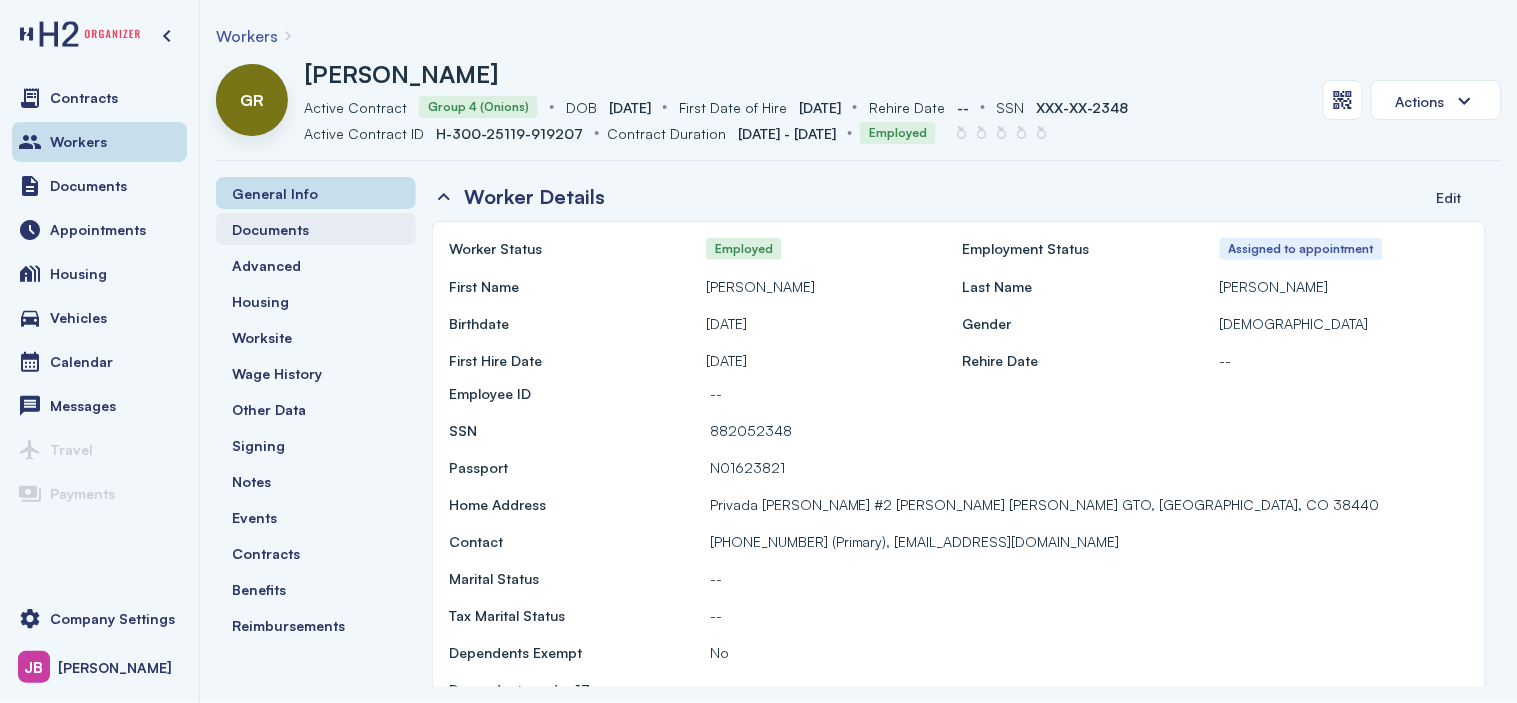 click on "Documents" at bounding box center [270, 229] 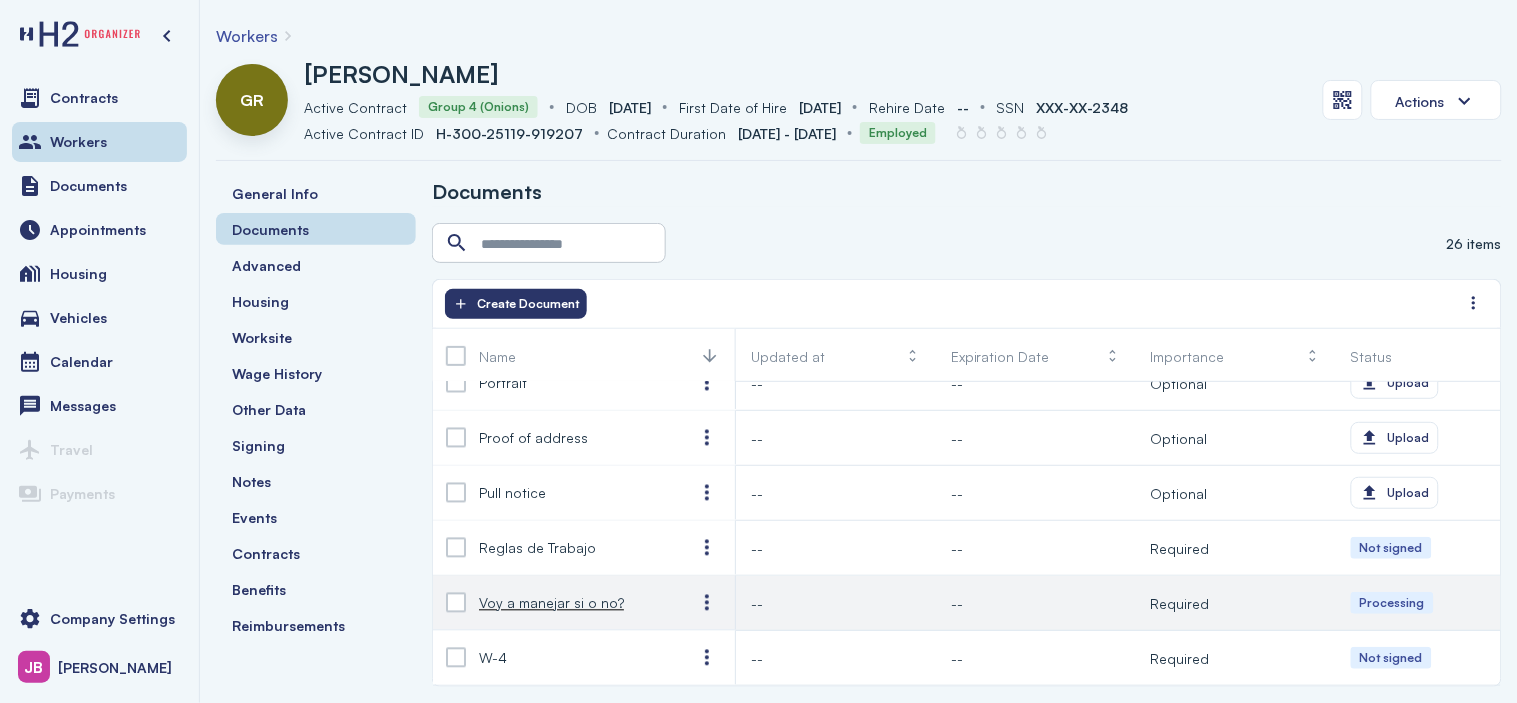 scroll, scrollTop: 0, scrollLeft: 0, axis: both 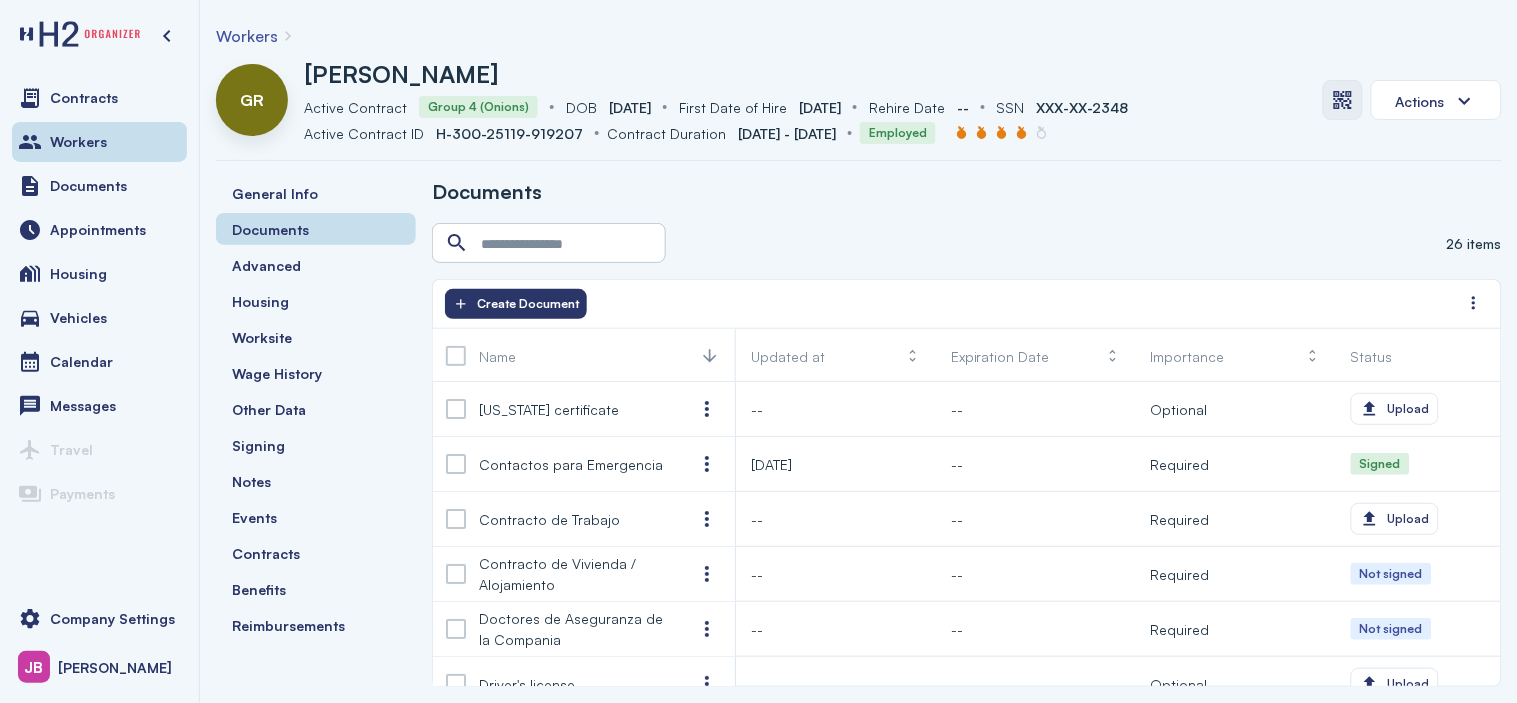 click at bounding box center [1343, 100] 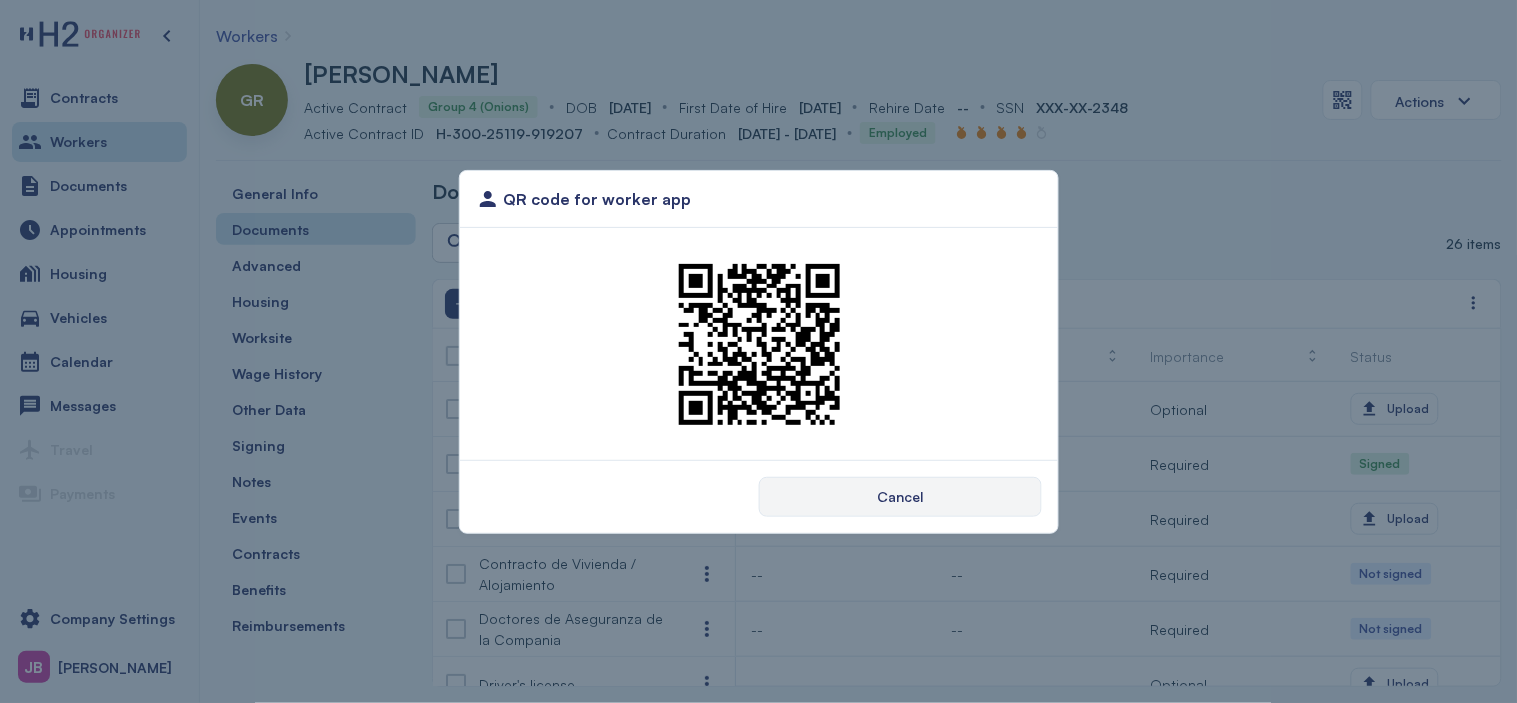 click on "Cancel" at bounding box center (900, 496) 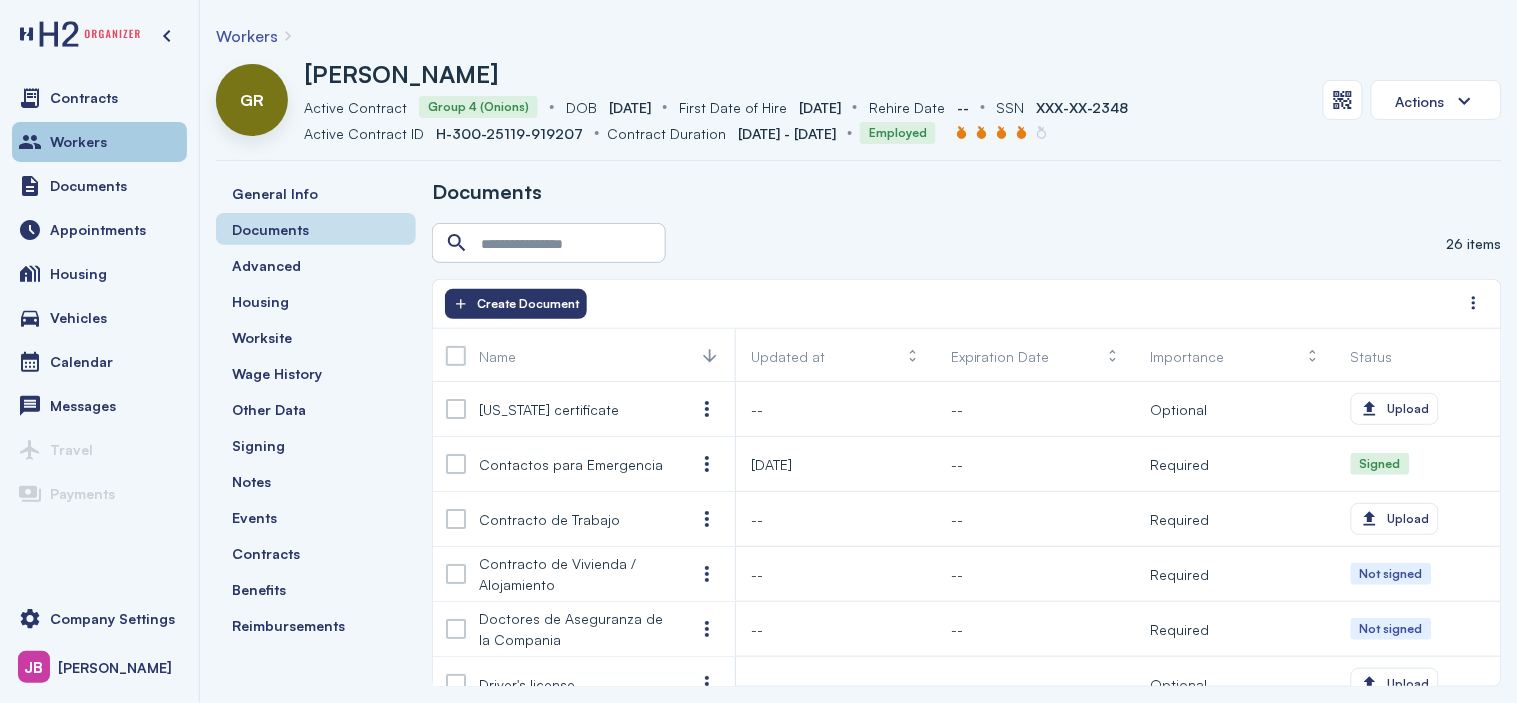 click on "Workers" at bounding box center [99, 142] 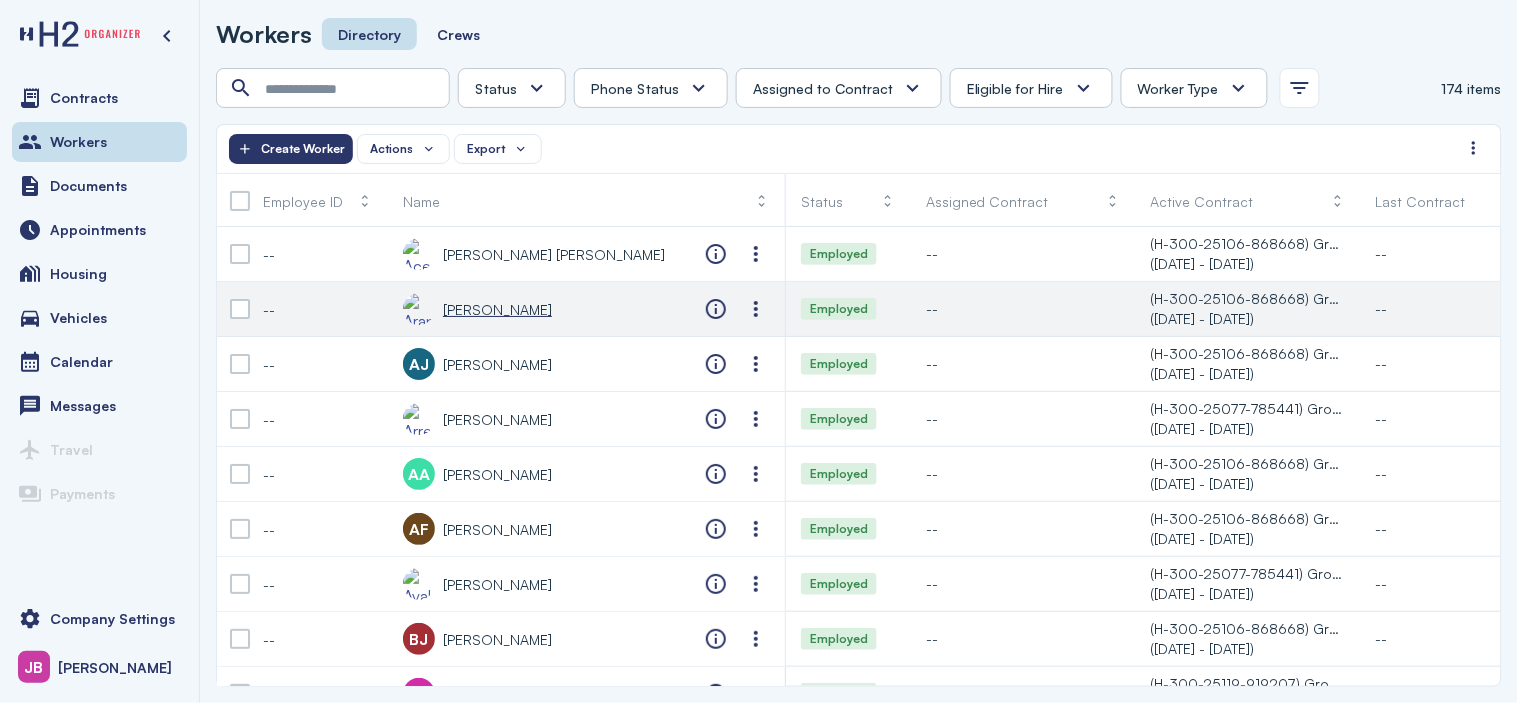 click on "[PERSON_NAME]" at bounding box center [497, 309] 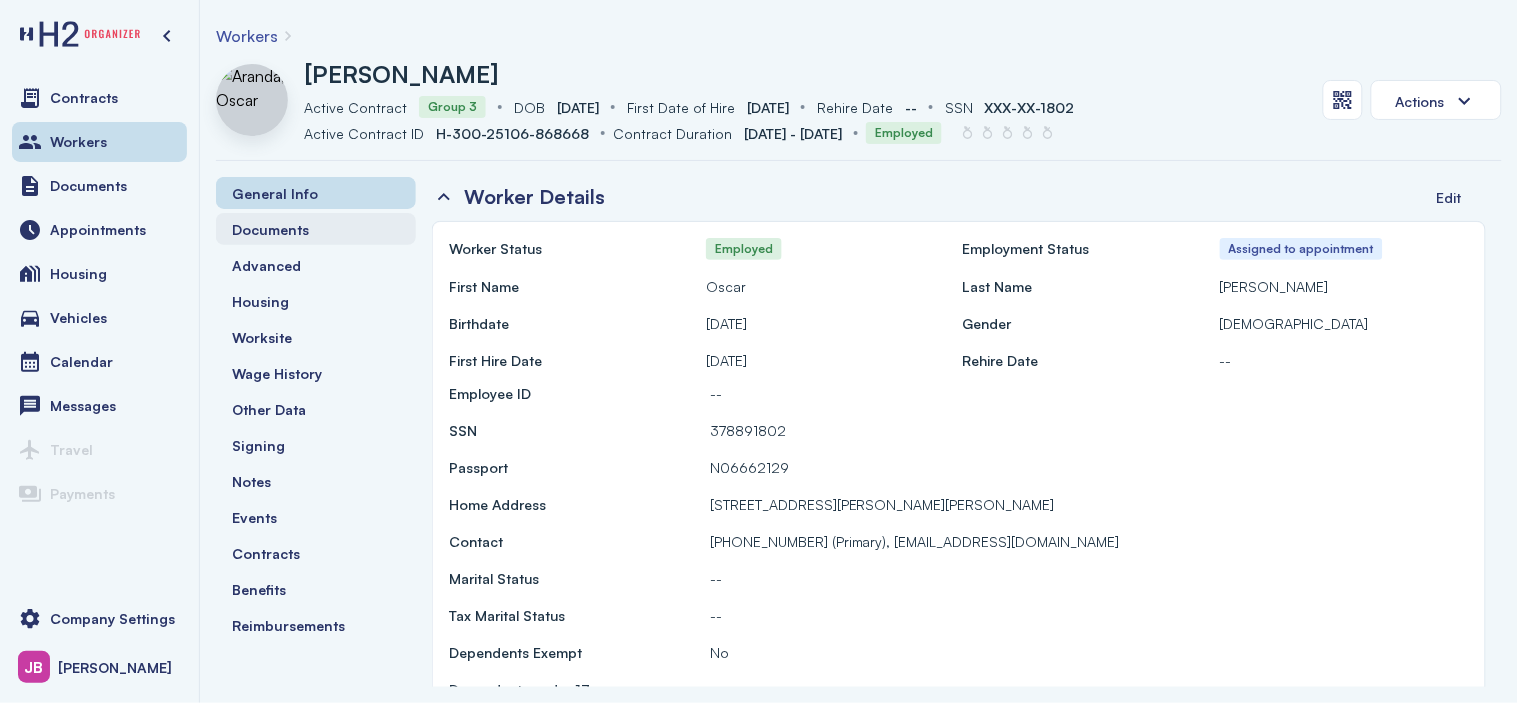 click on "Documents" at bounding box center [270, 229] 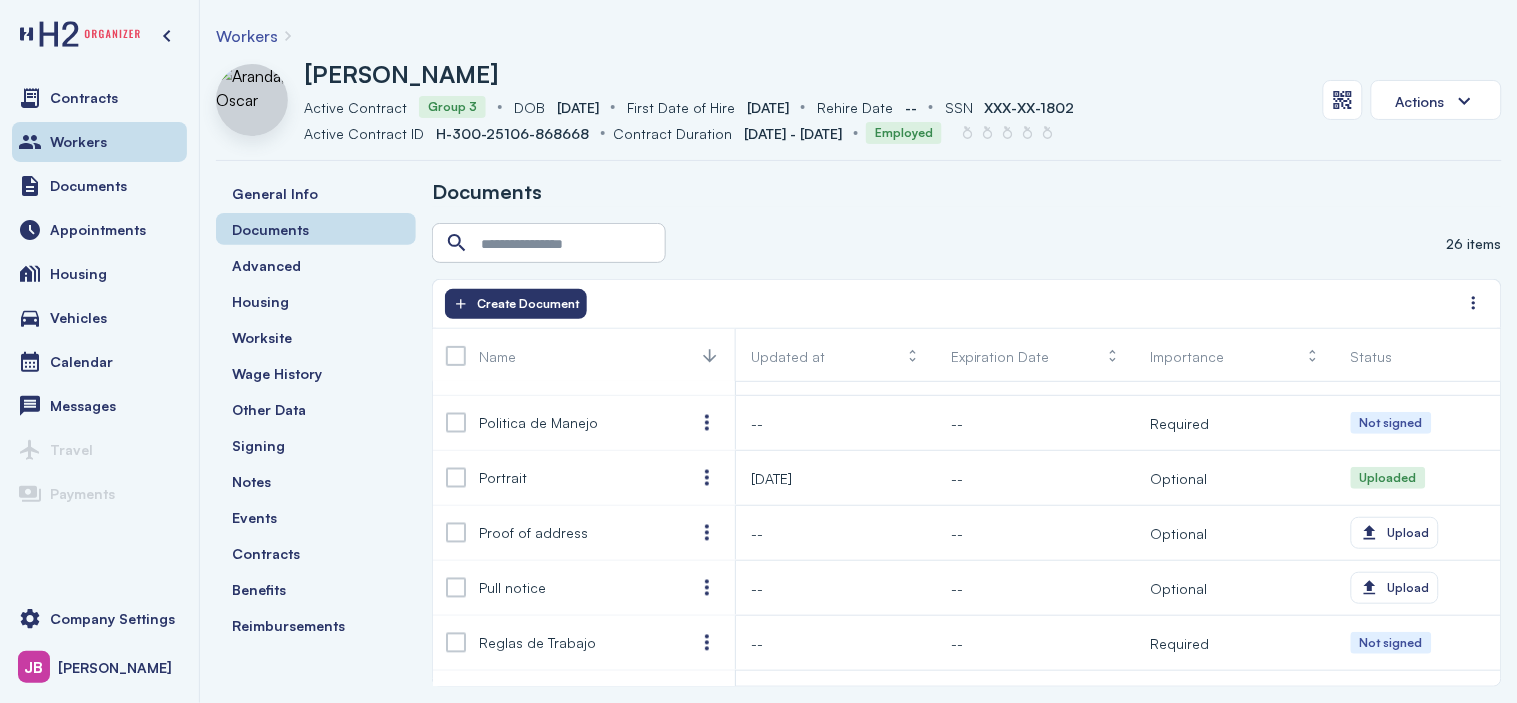 scroll, scrollTop: 1052, scrollLeft: 0, axis: vertical 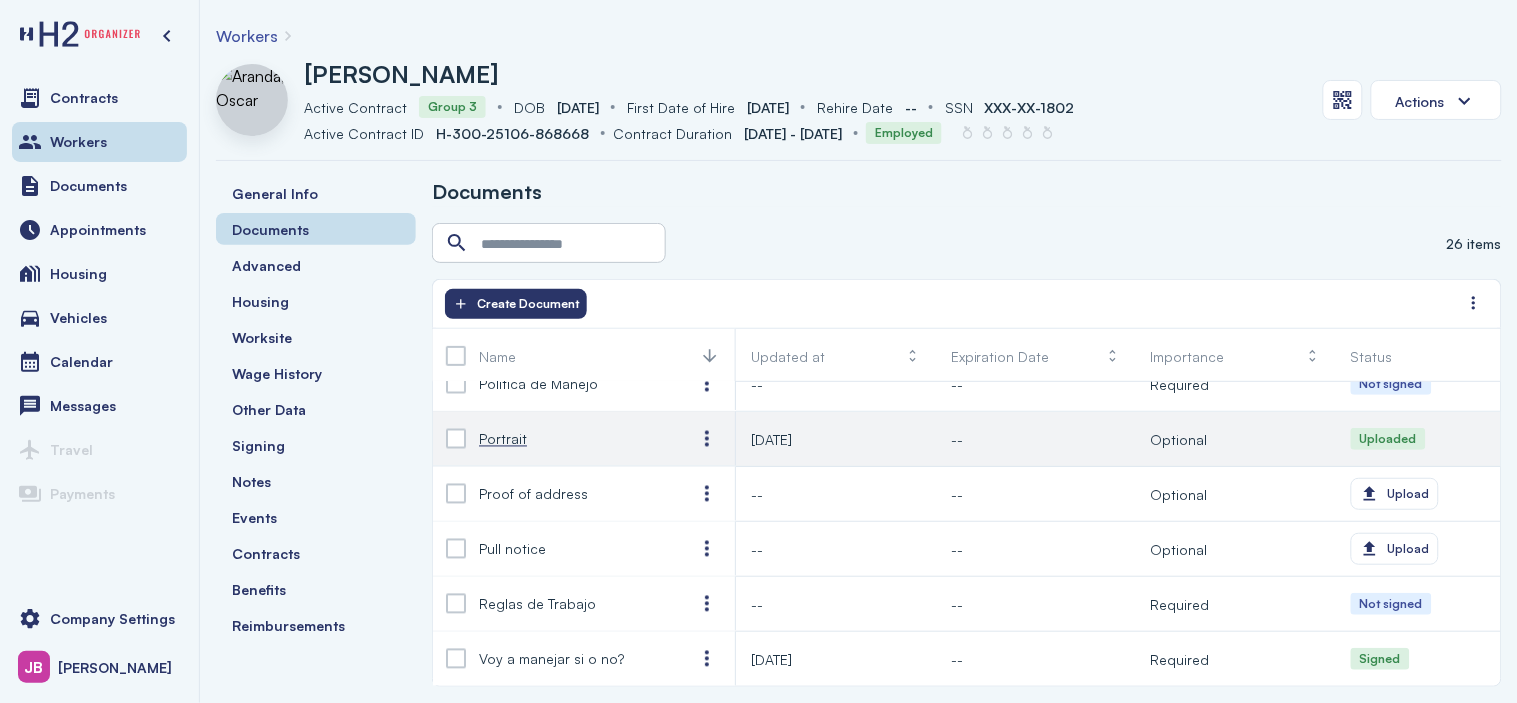 click on "Portrait" at bounding box center [571, 439] 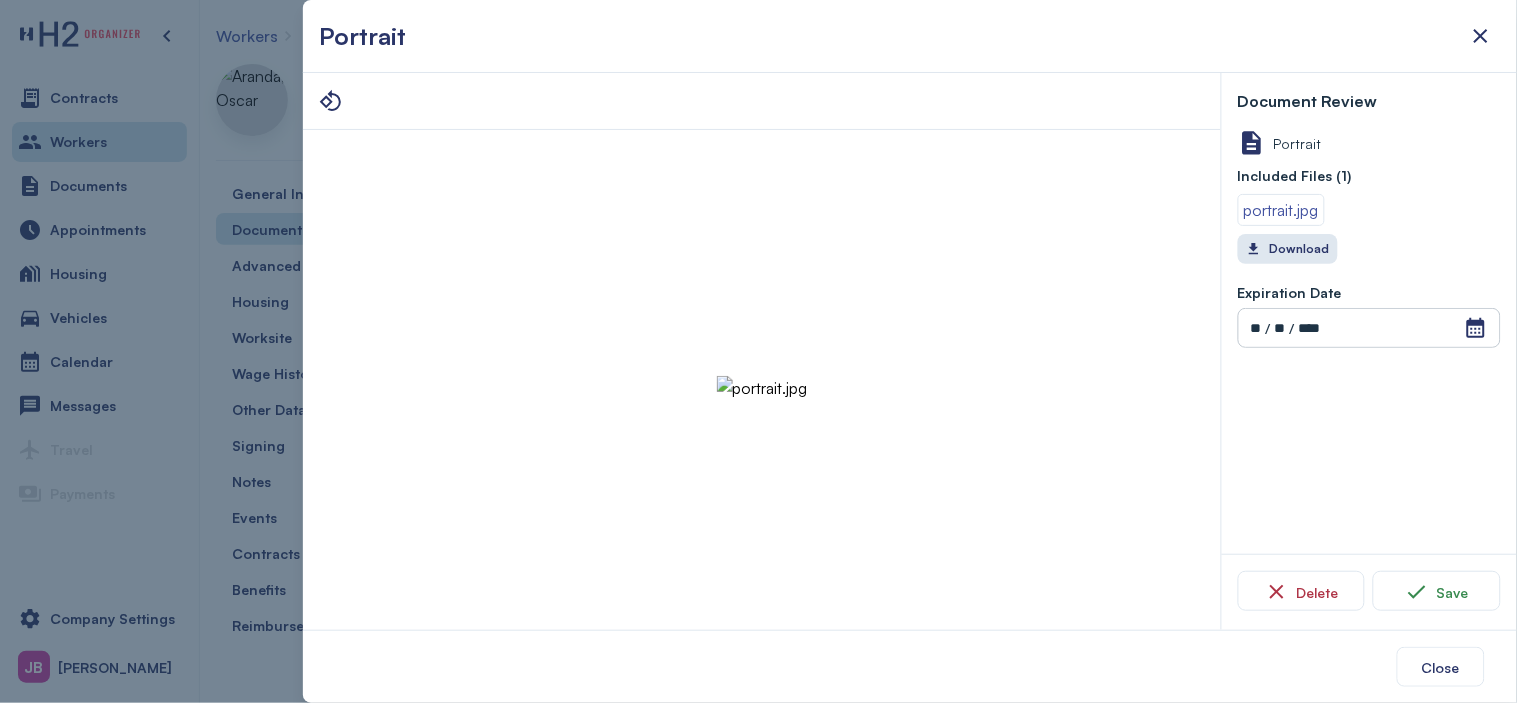 type 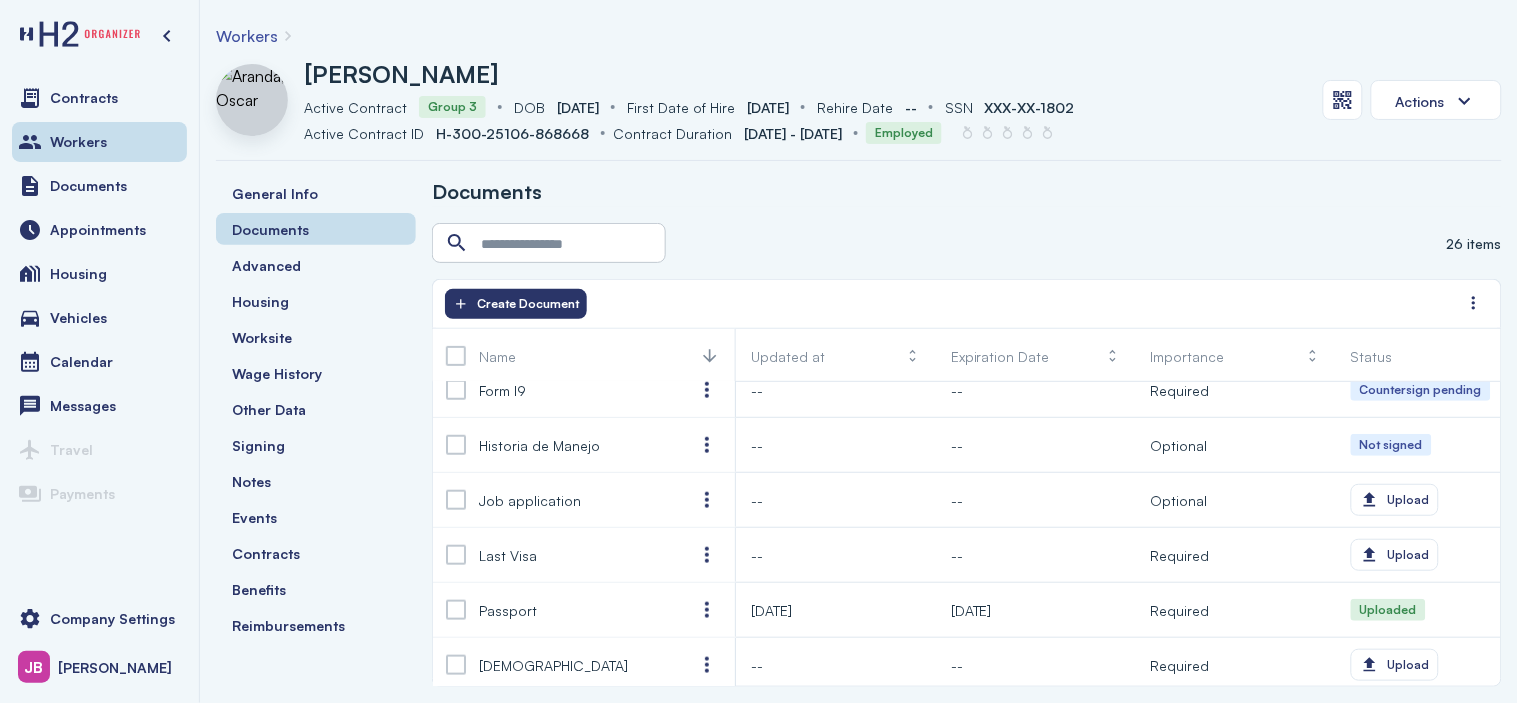 scroll, scrollTop: 570, scrollLeft: 0, axis: vertical 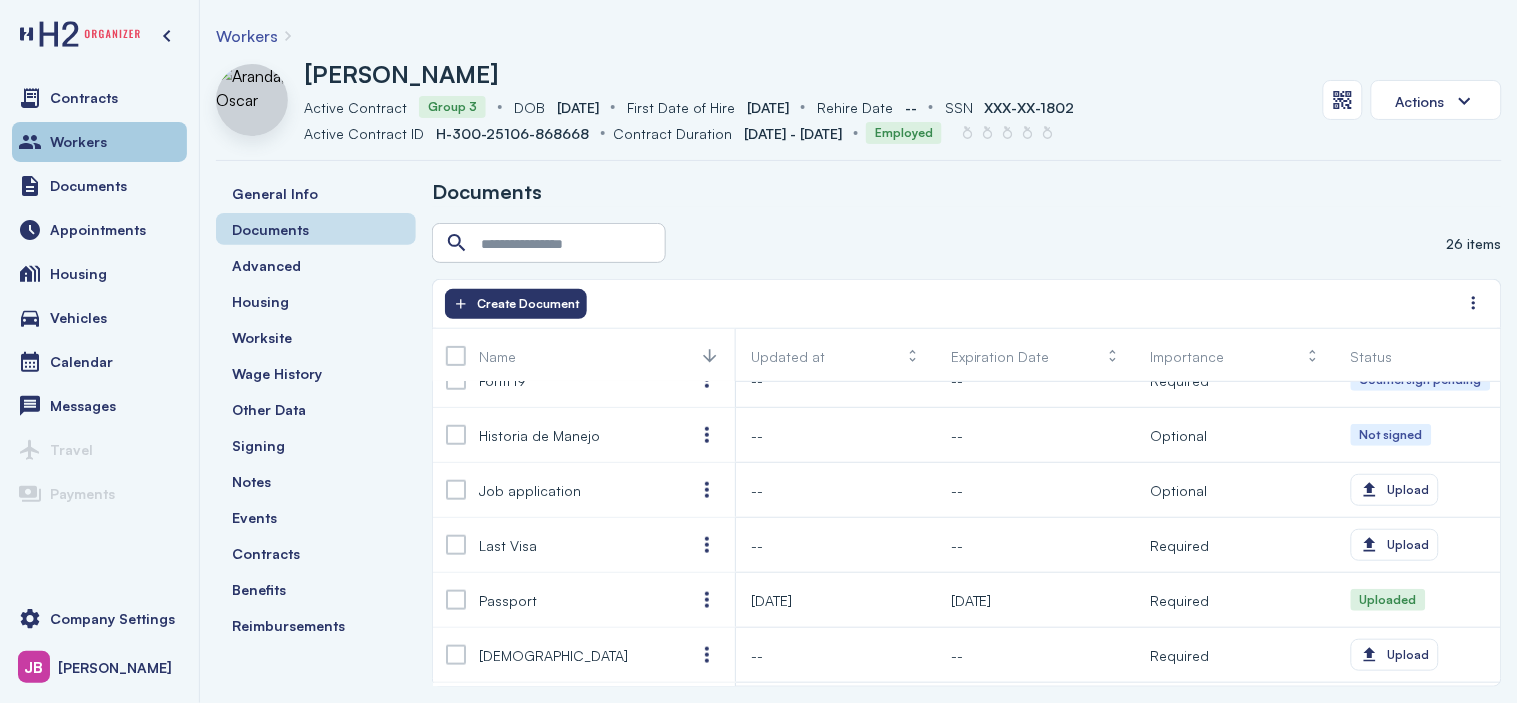 click on "Workers" at bounding box center (99, 142) 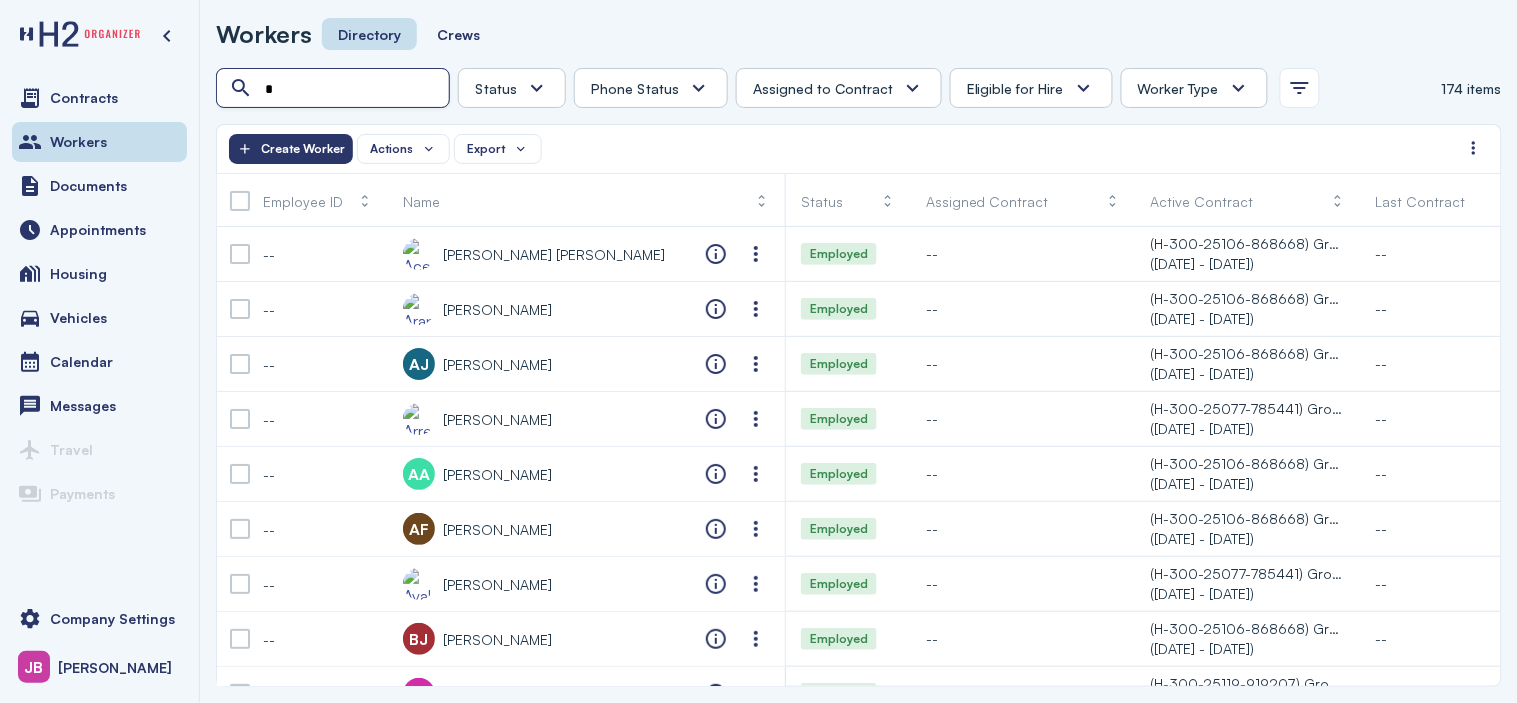 click on "*" at bounding box center (335, 89) 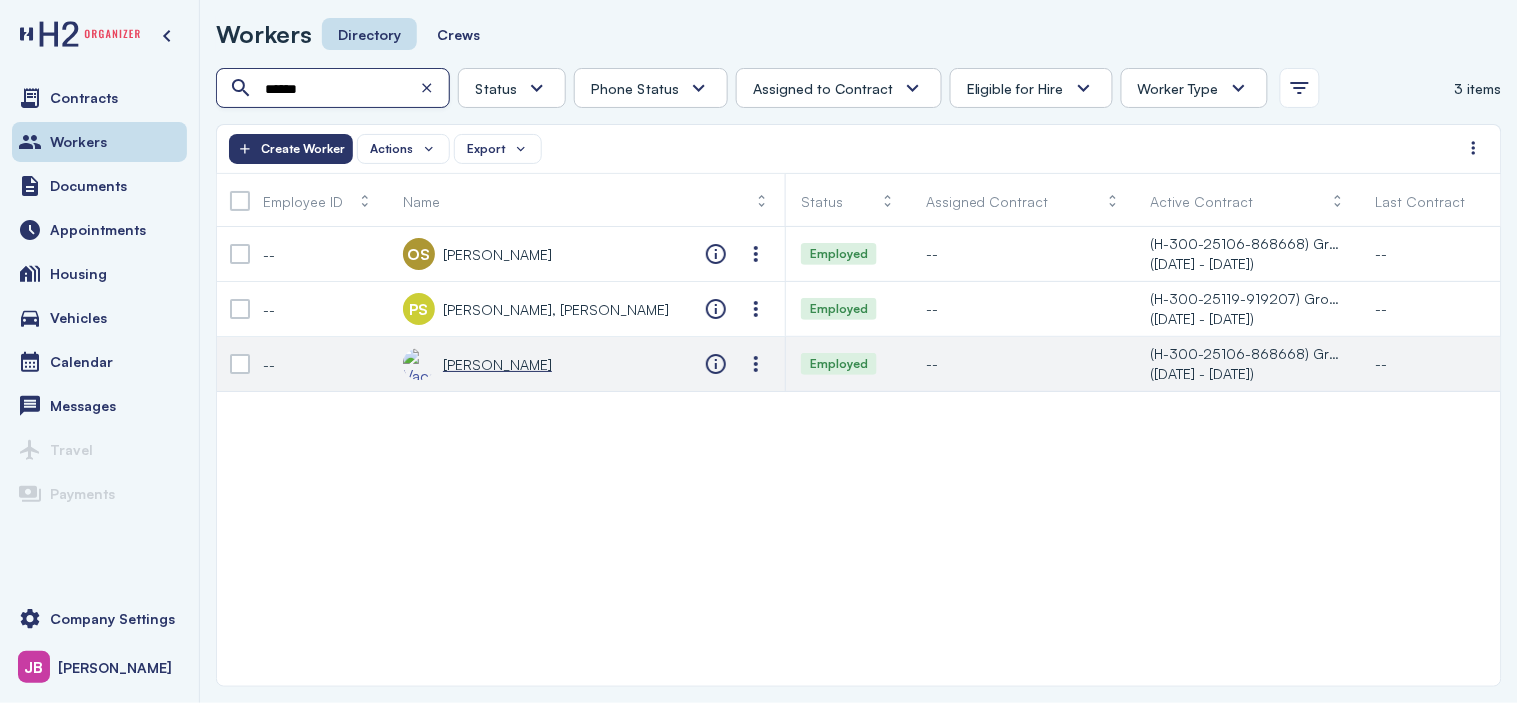 type on "******" 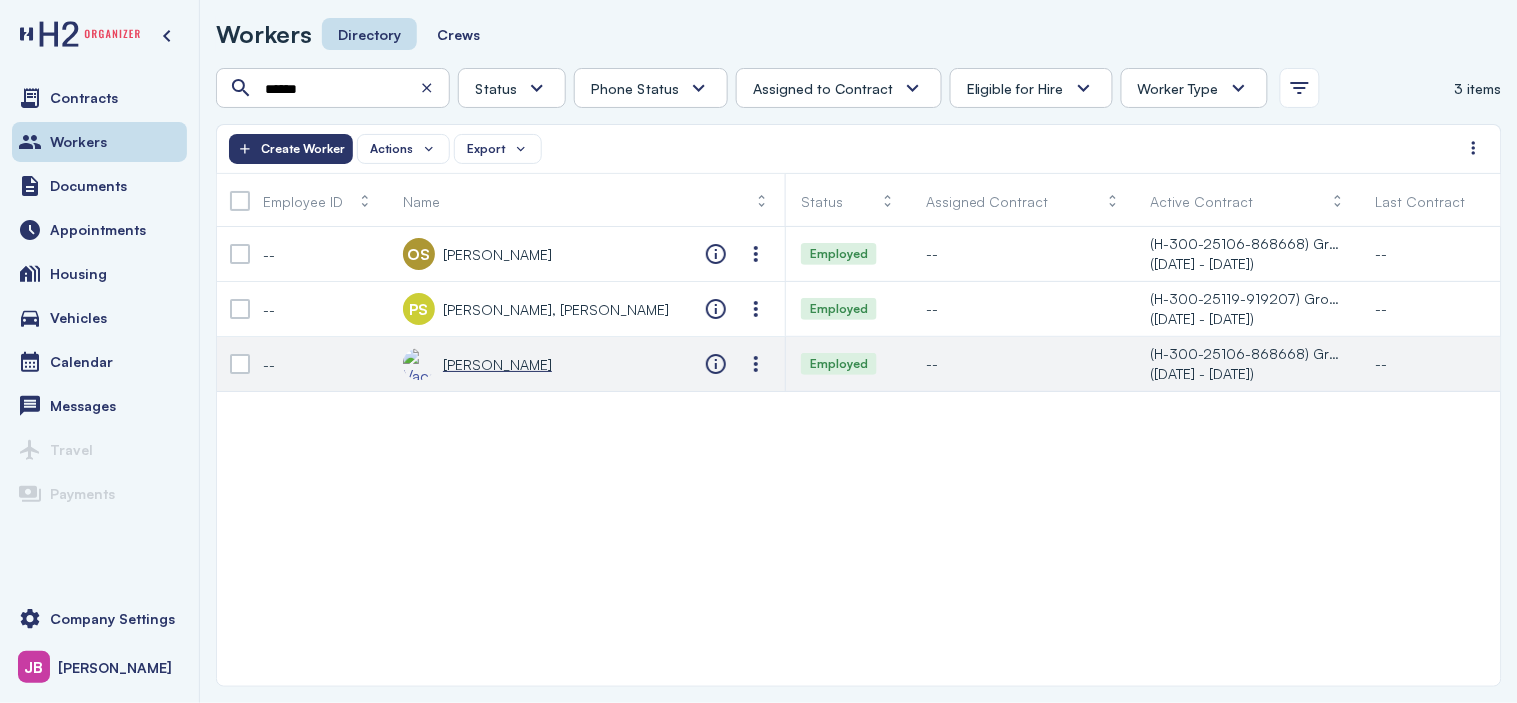 click on "[PERSON_NAME]" at bounding box center (497, 364) 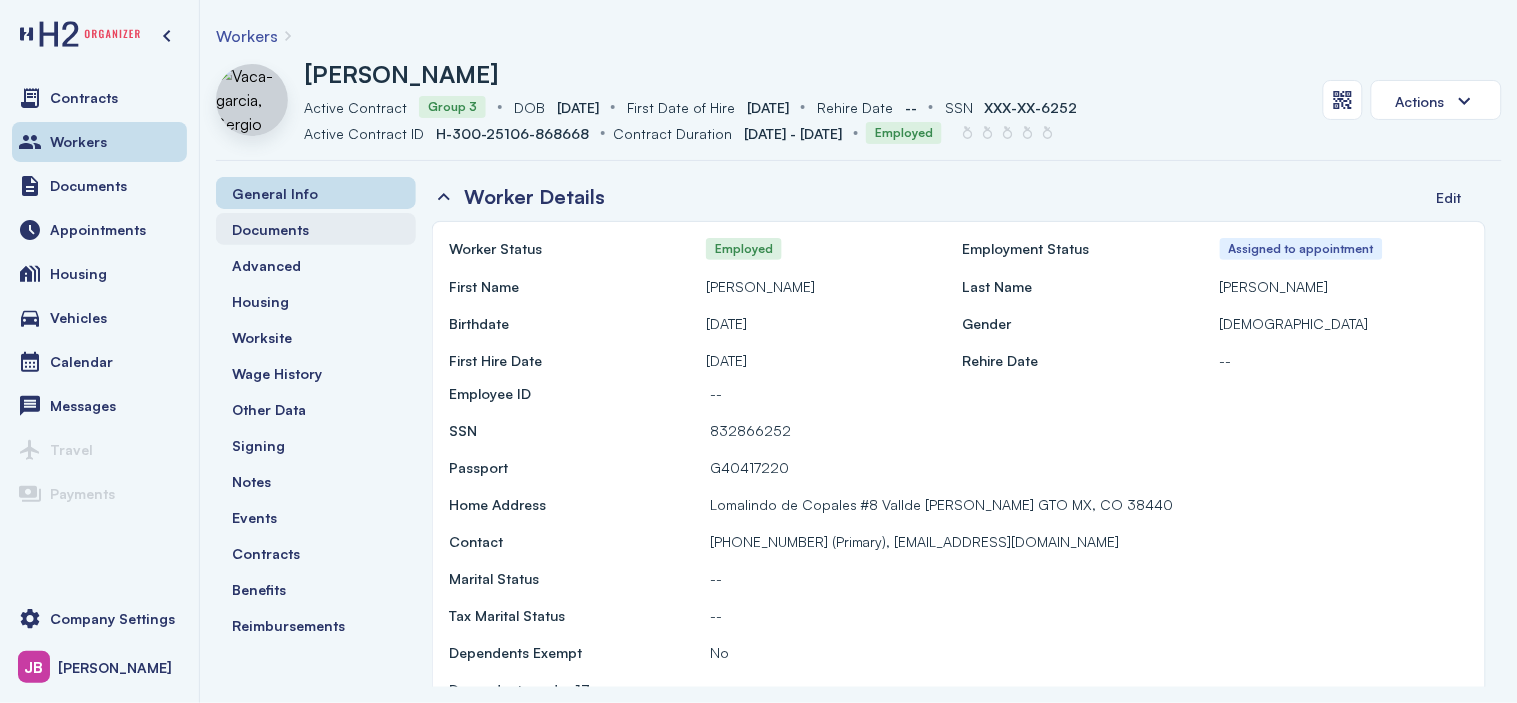 click on "Documents" at bounding box center [270, 229] 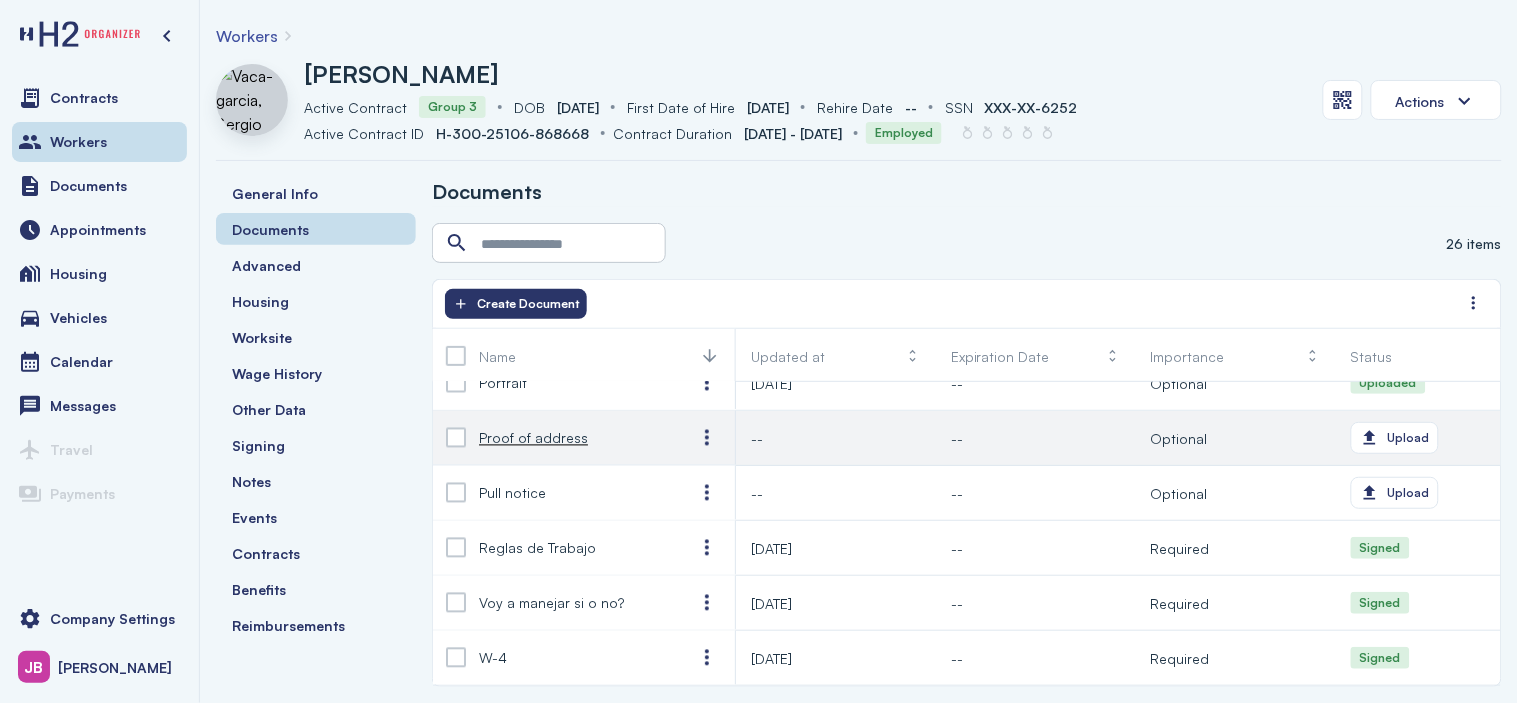 scroll, scrollTop: 1118, scrollLeft: 0, axis: vertical 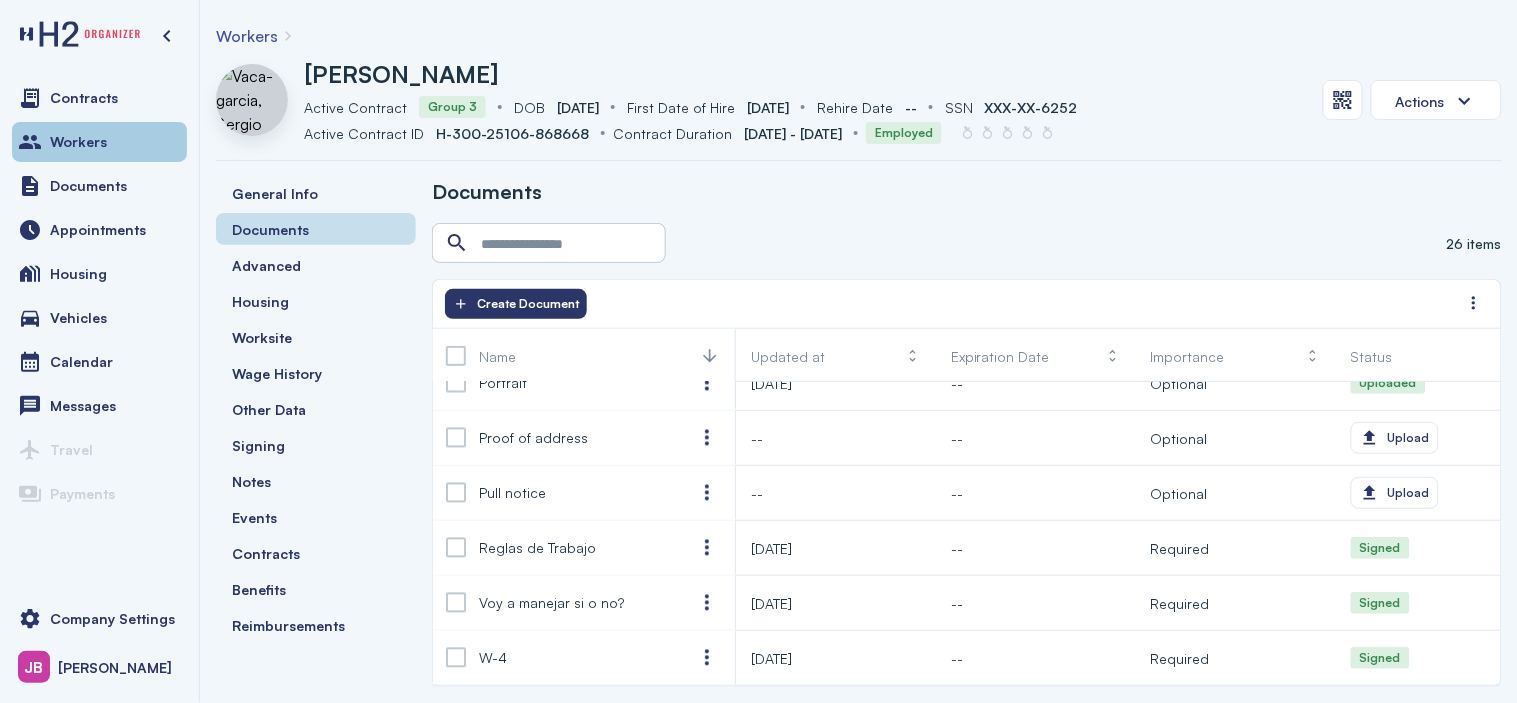 click on "Workers" at bounding box center [78, 142] 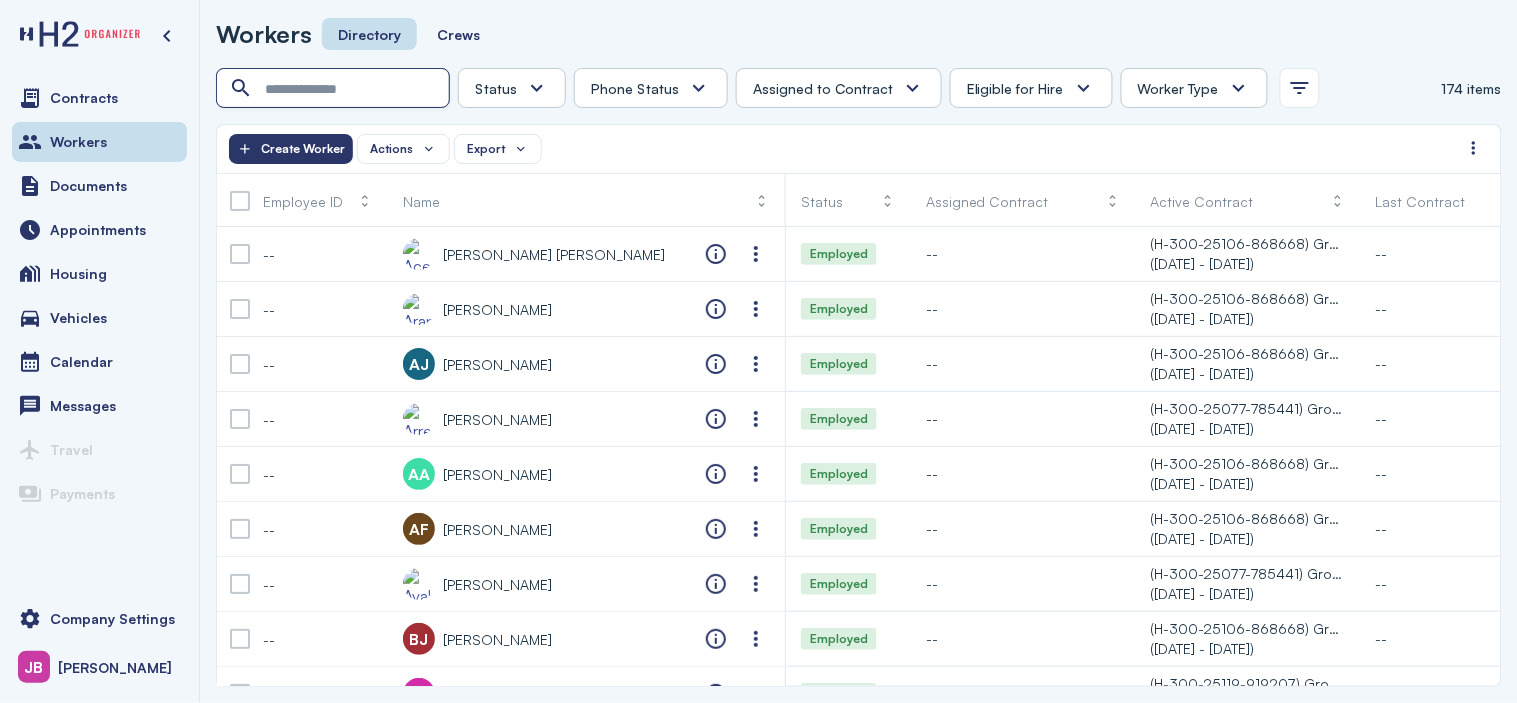 click at bounding box center (335, 89) 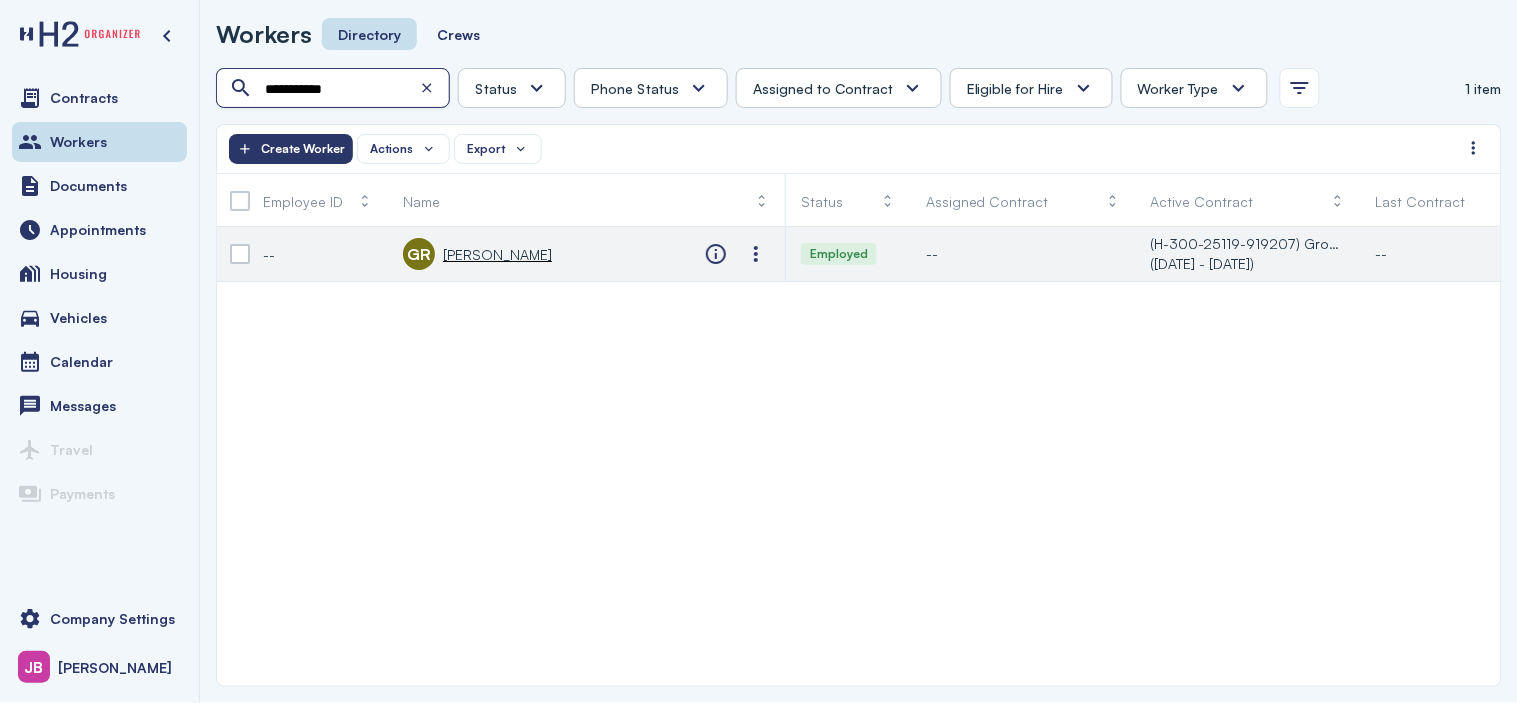 type on "**********" 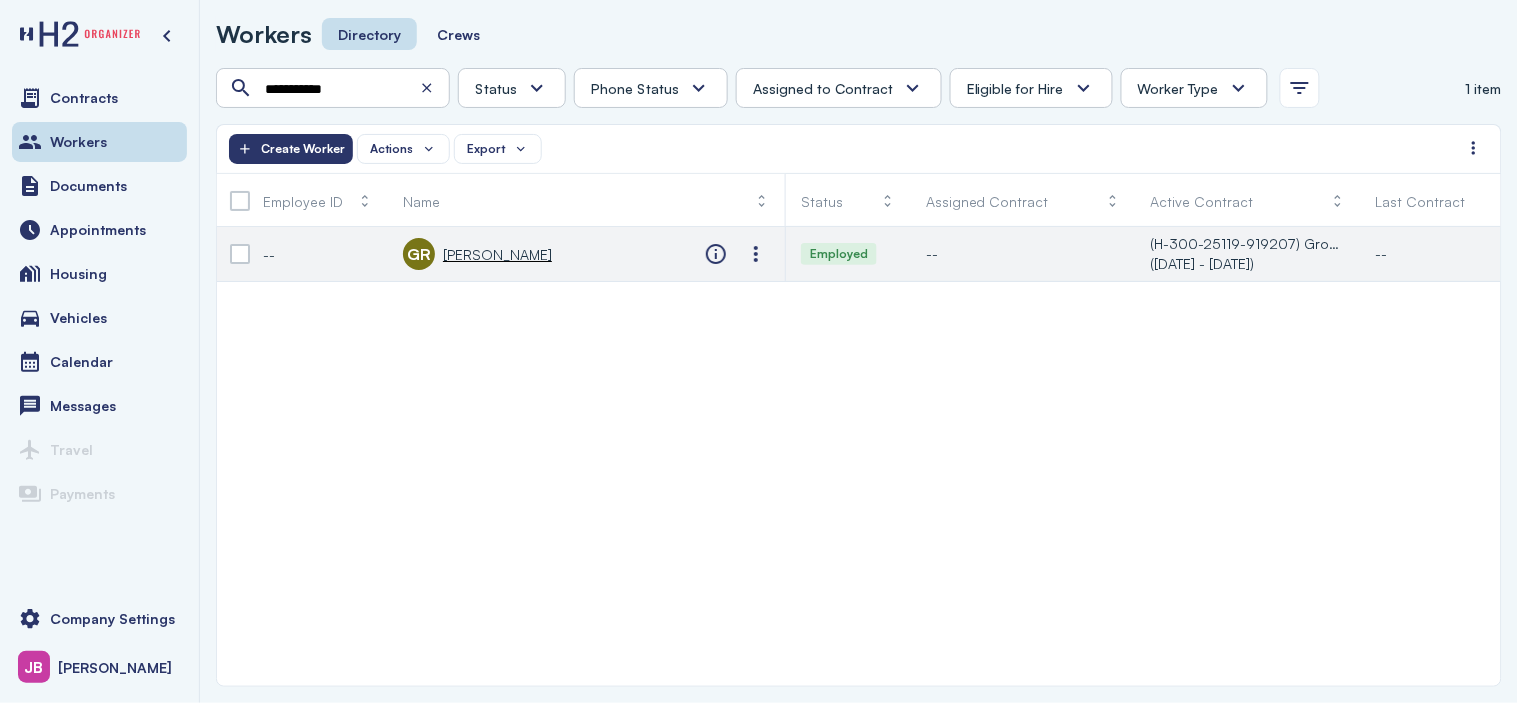 click on "[PERSON_NAME]" at bounding box center (477, 254) 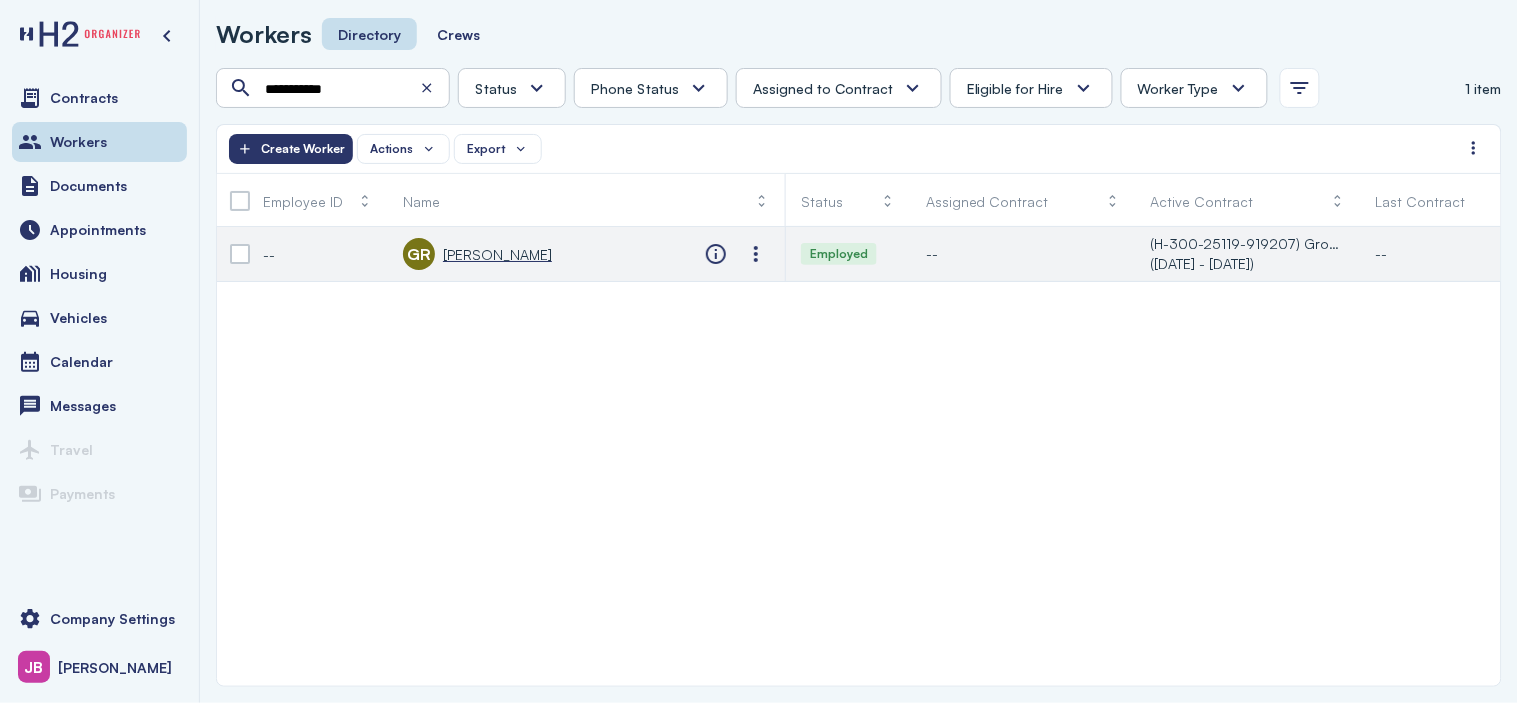 click on "[PERSON_NAME]" at bounding box center (497, 254) 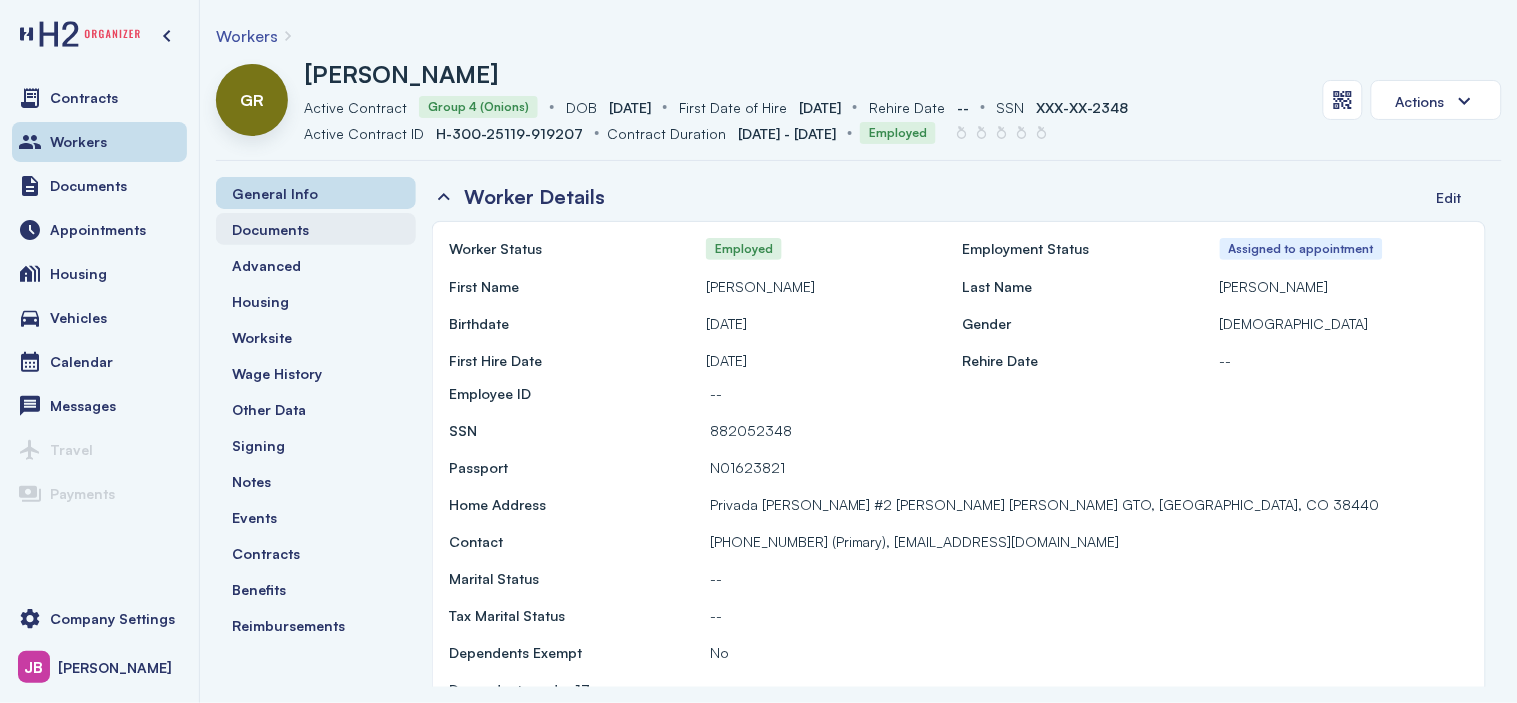 click on "Documents" at bounding box center (270, 229) 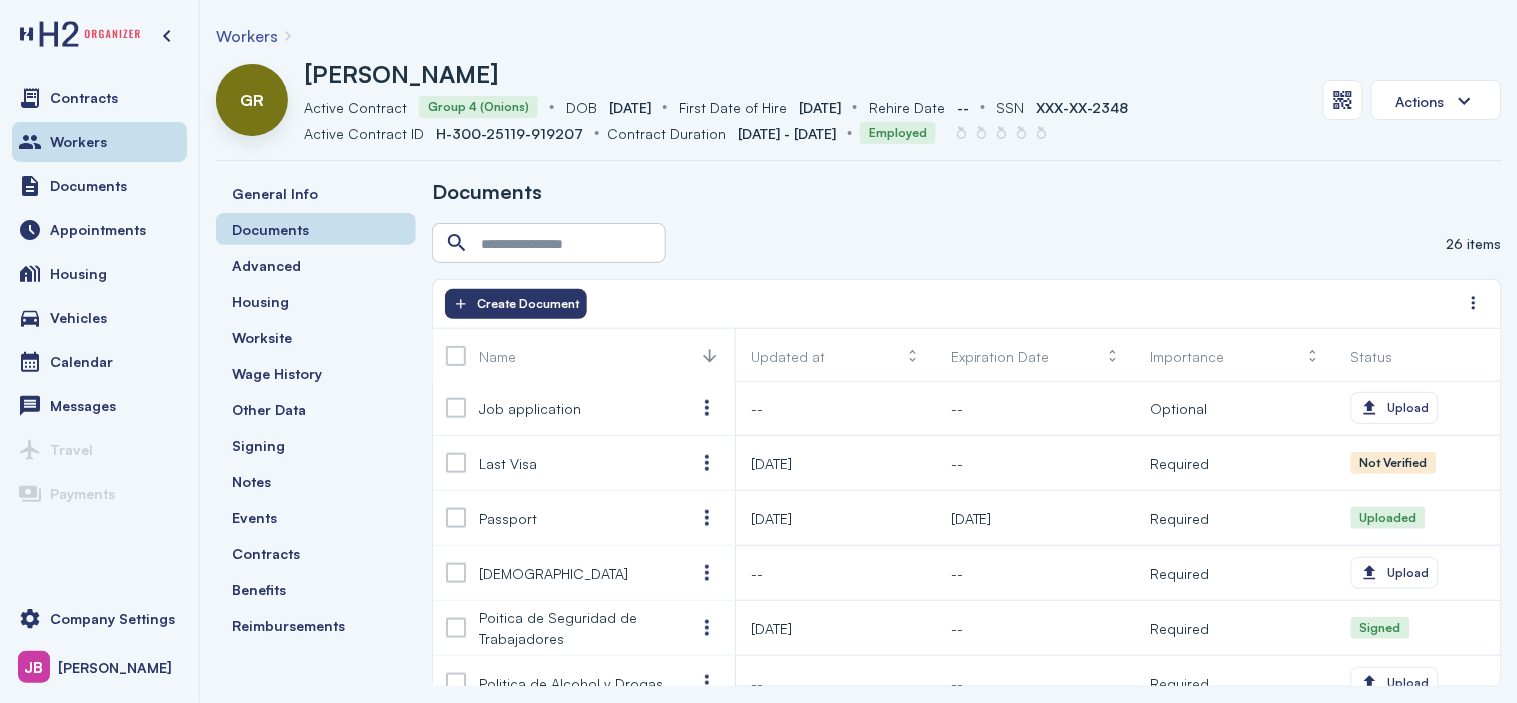 scroll, scrollTop: 653, scrollLeft: 0, axis: vertical 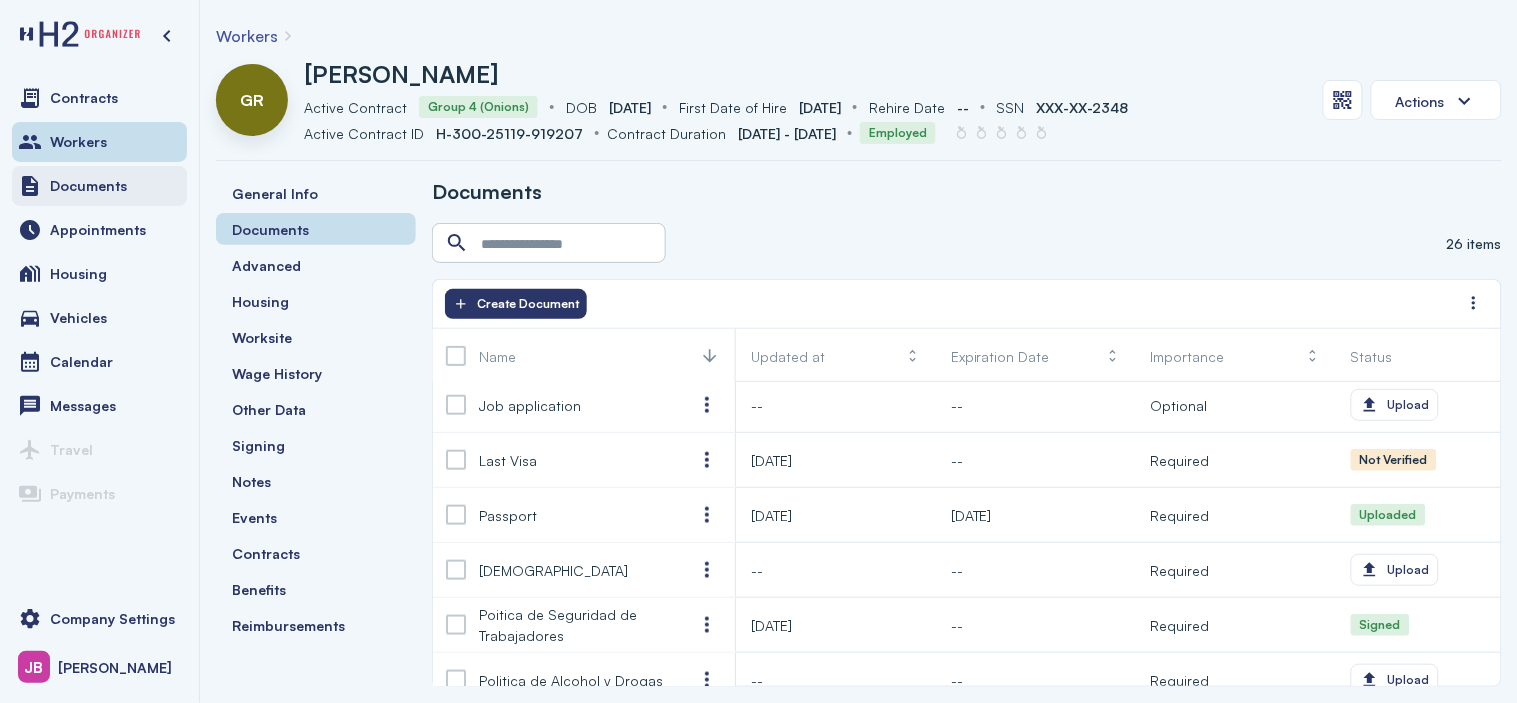 click on "Documents" at bounding box center (88, 186) 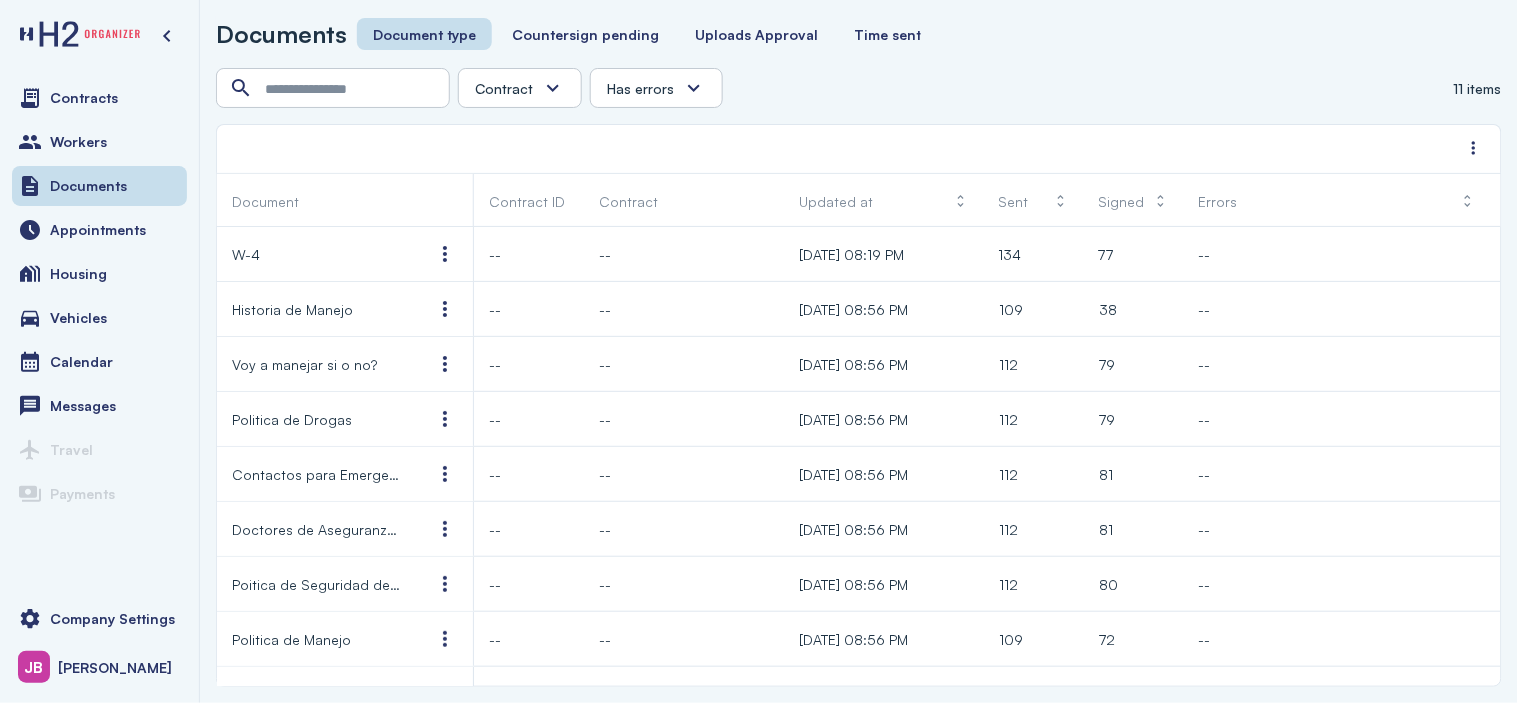 click on "Documents   Document type Countersign pending Uploads Approval Time sent" at bounding box center [576, 34] 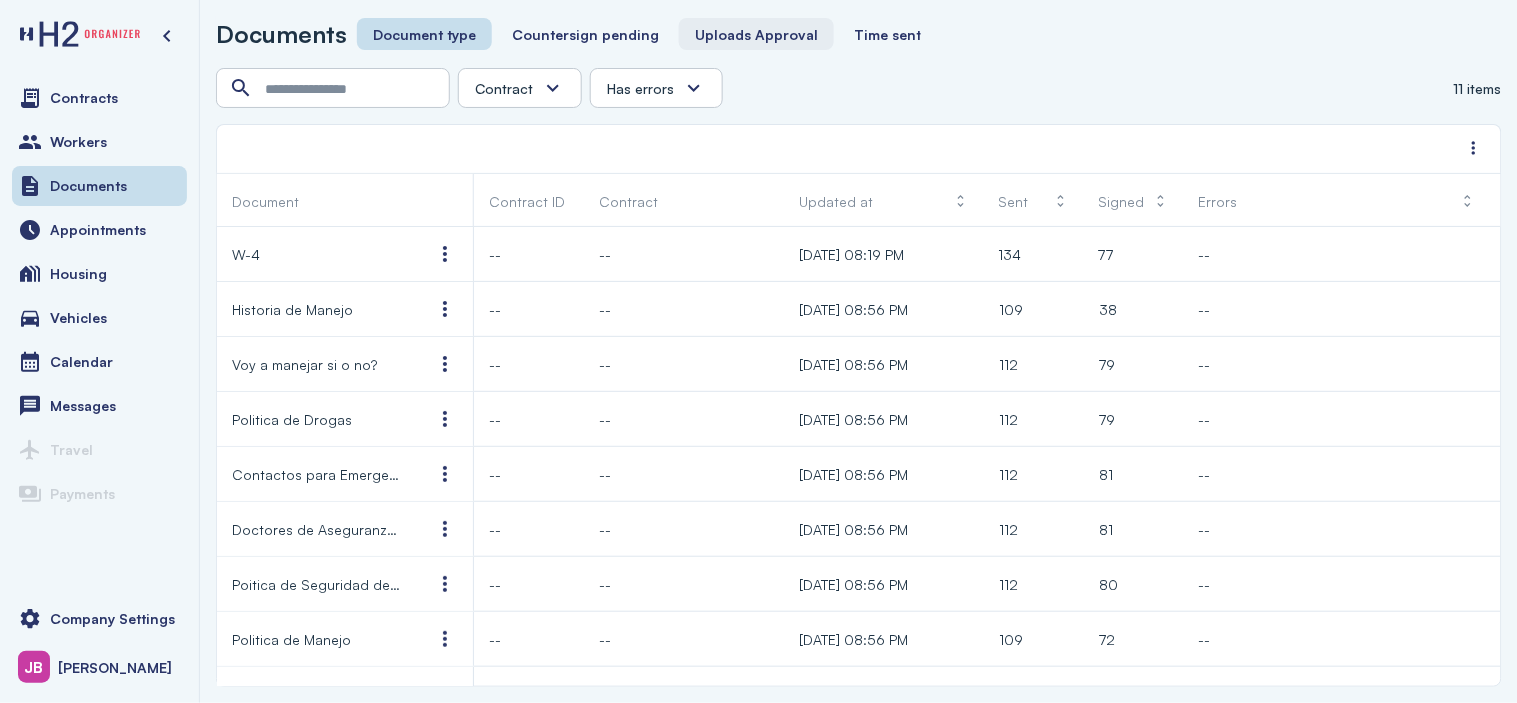 click on "Uploads Approval" at bounding box center [756, 34] 